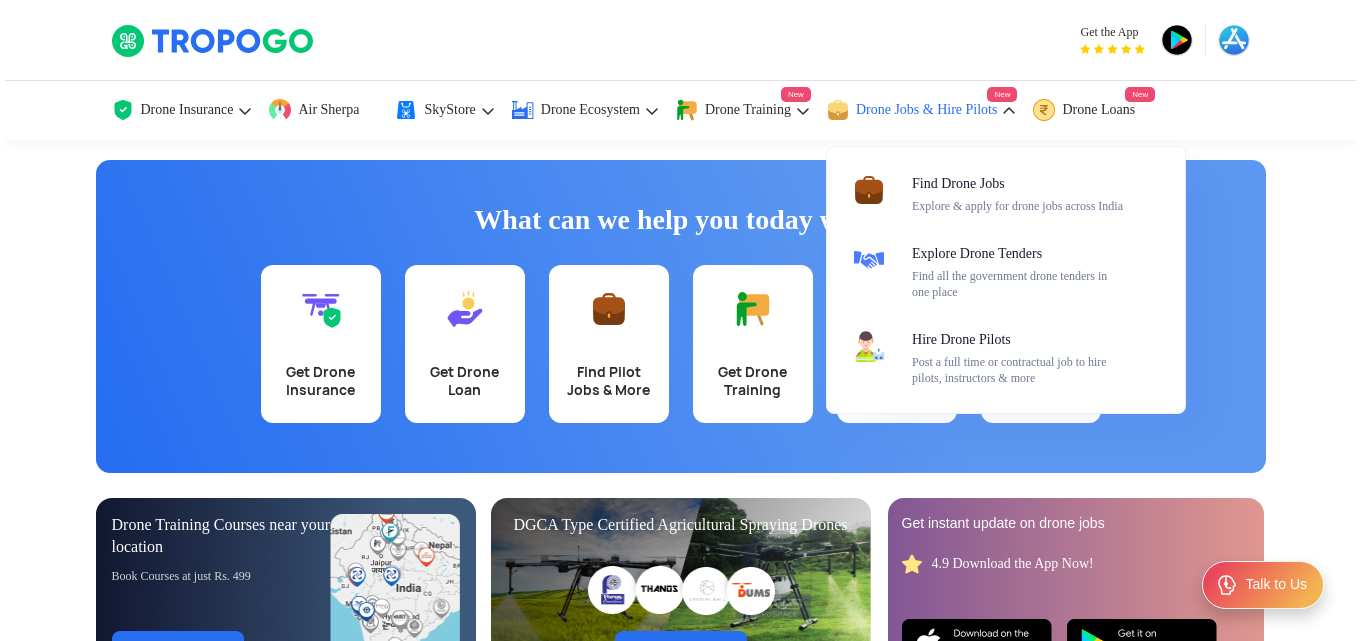 scroll, scrollTop: 0, scrollLeft: 0, axis: both 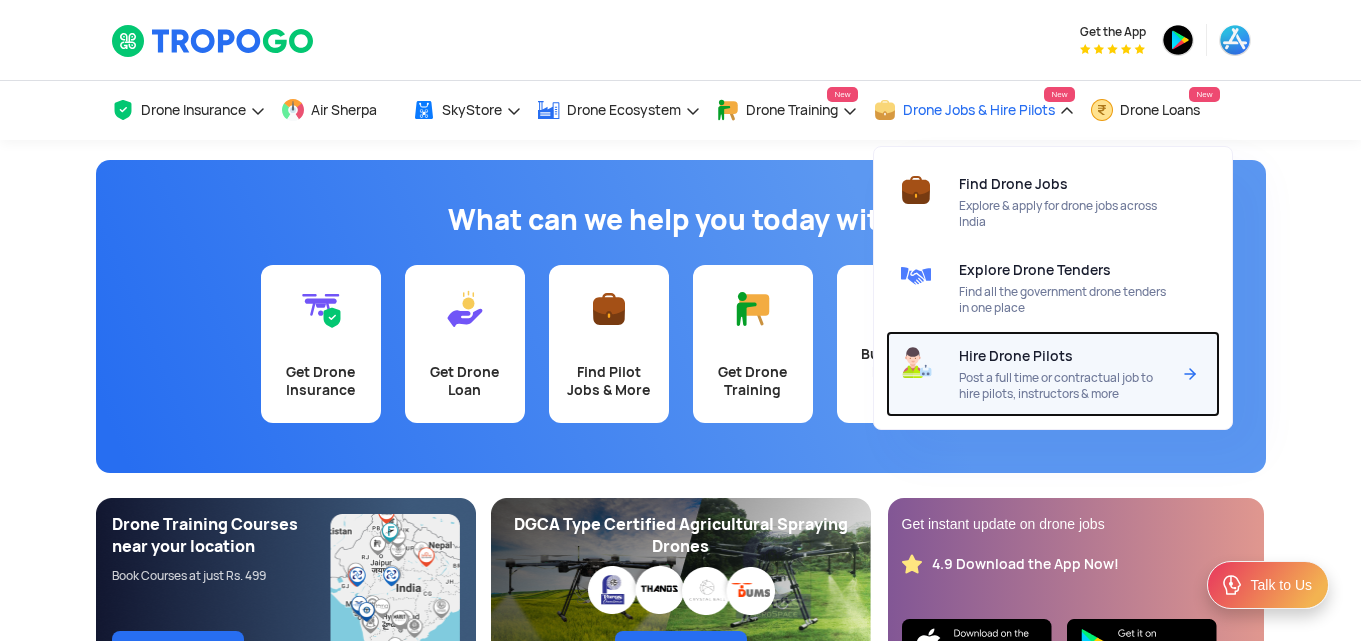 click on "Hire Drone Pilots" at bounding box center (1016, 356) 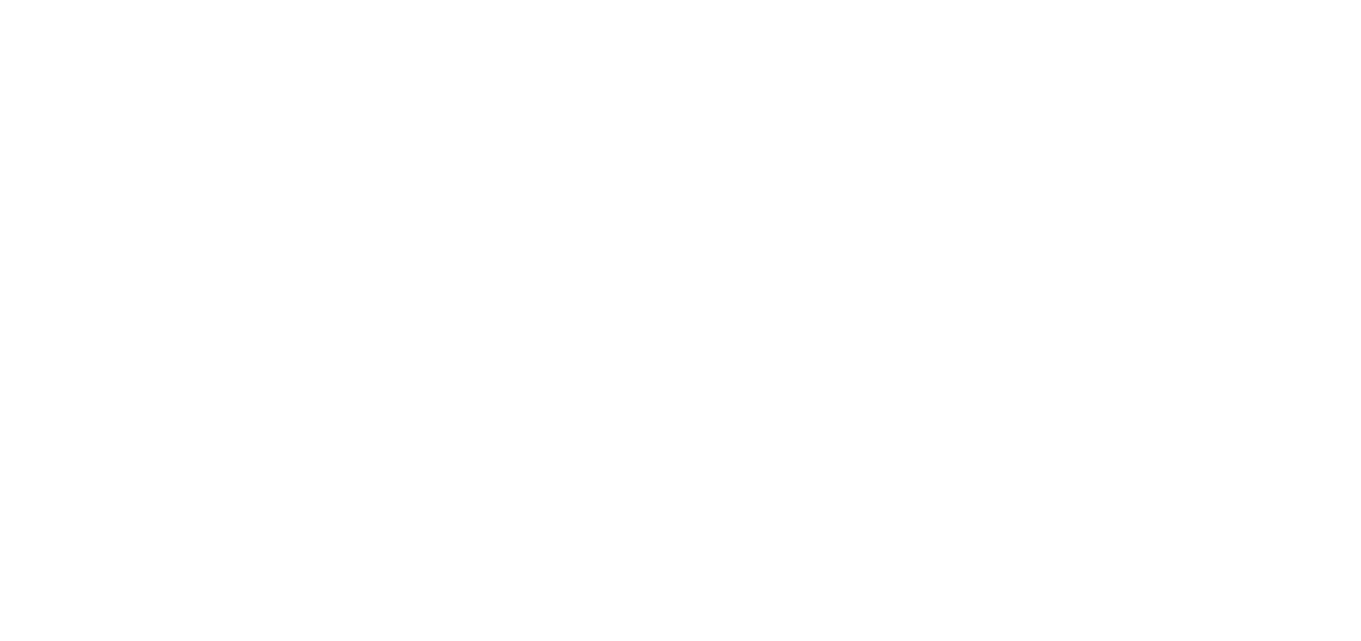 scroll, scrollTop: 0, scrollLeft: 0, axis: both 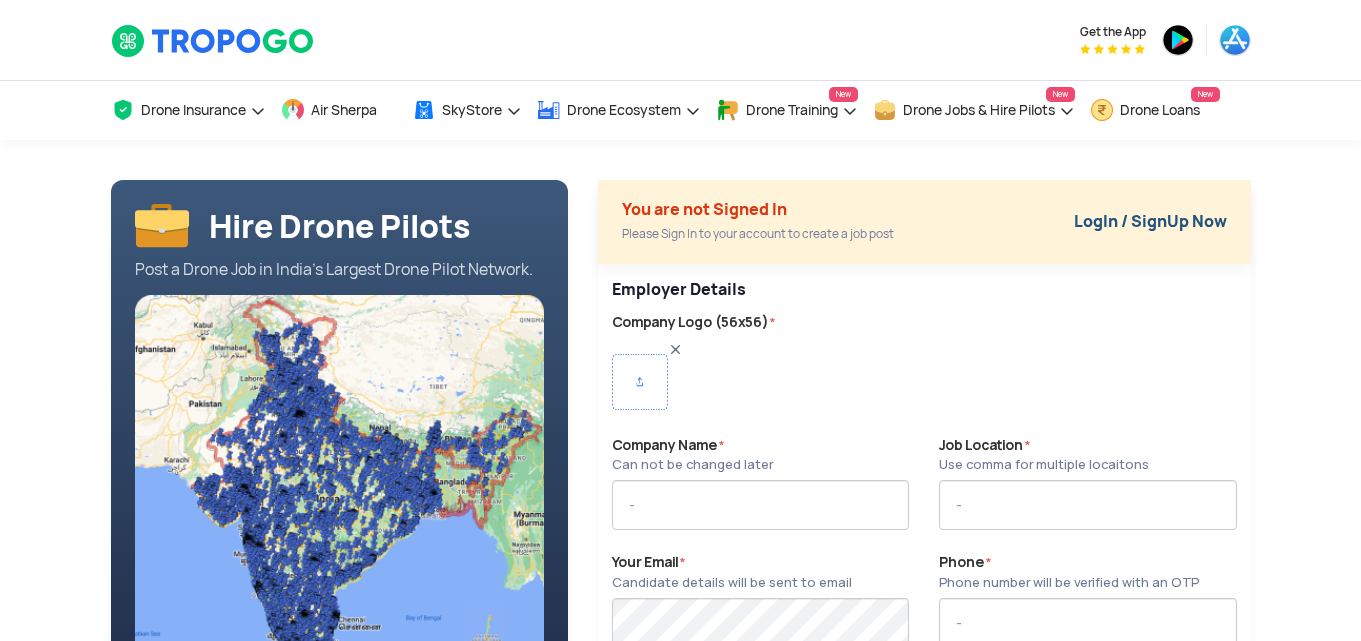 click on "LogIn / SignUp Now" at bounding box center (1150, 221) 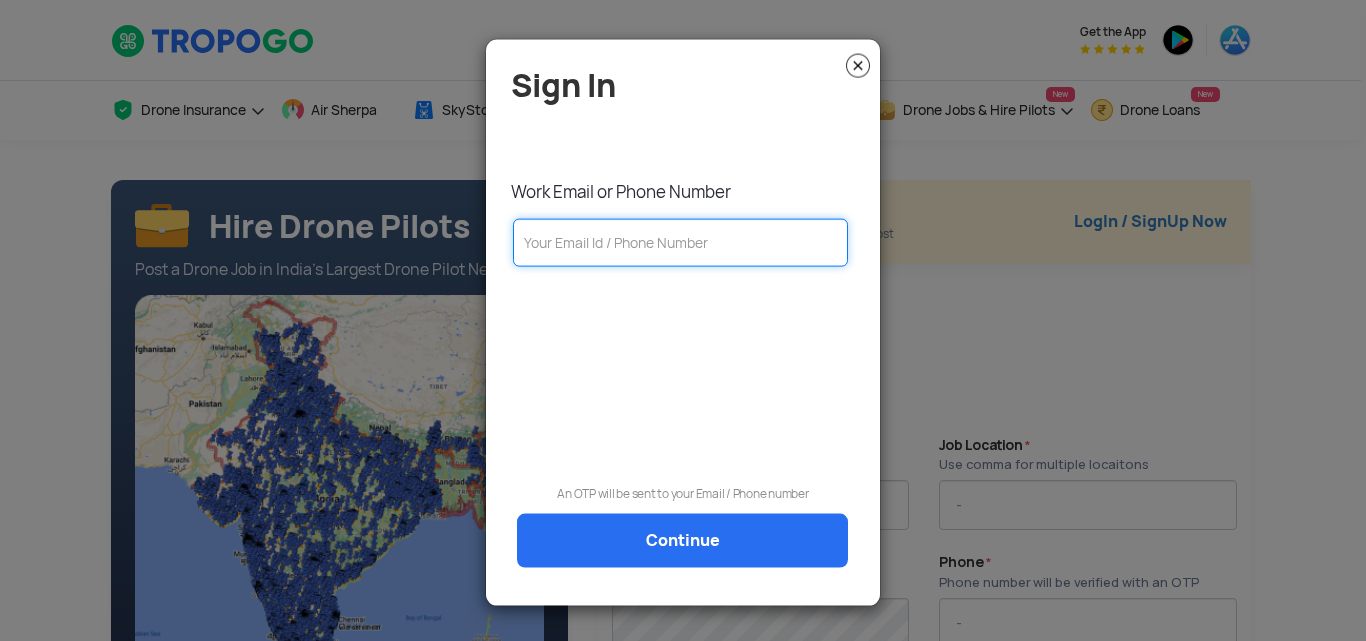 click 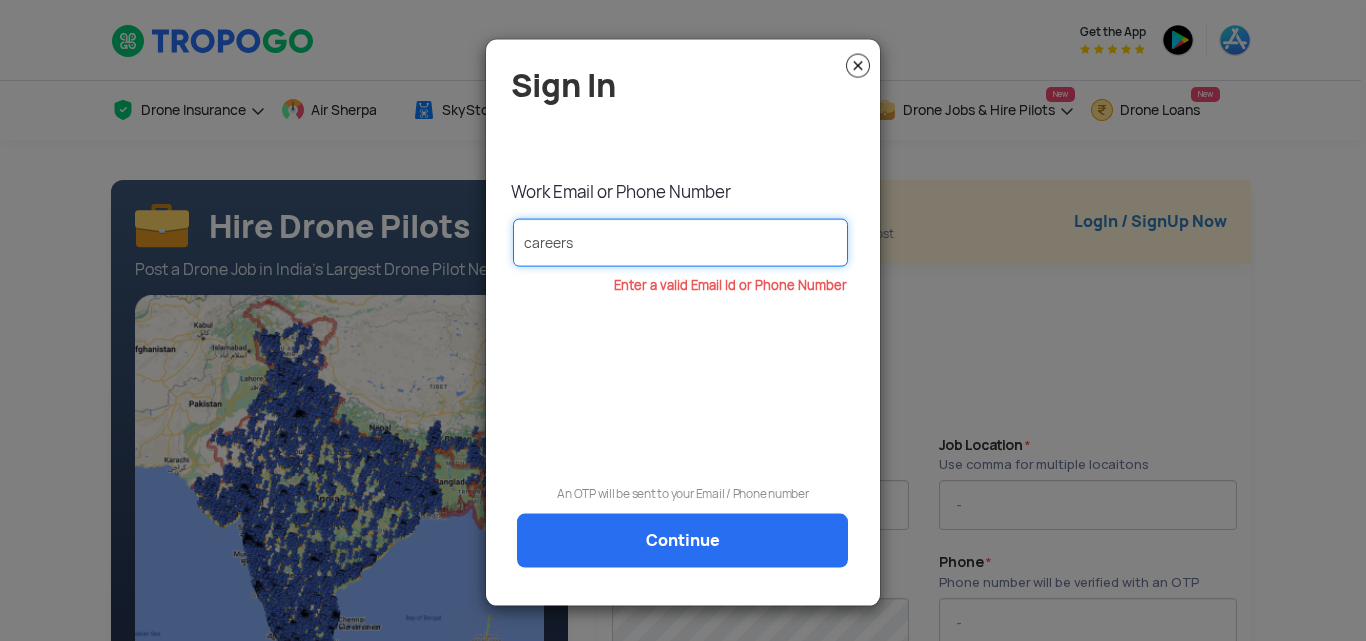 click on "careers" 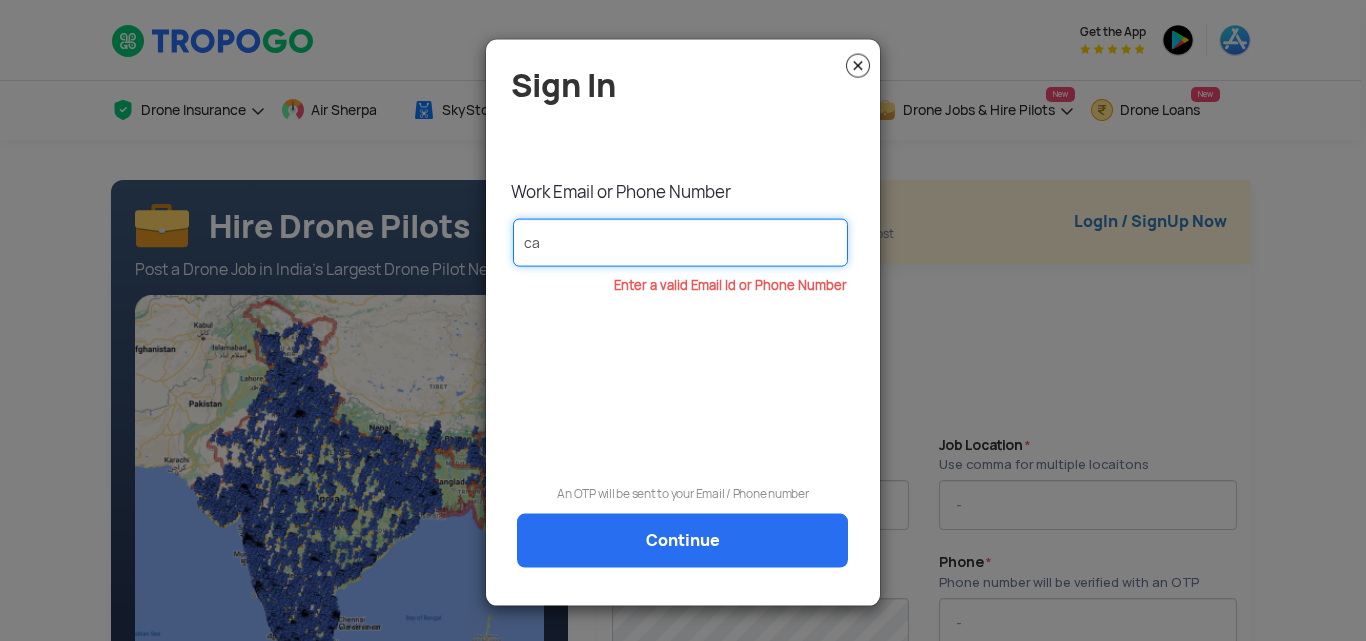type on "c" 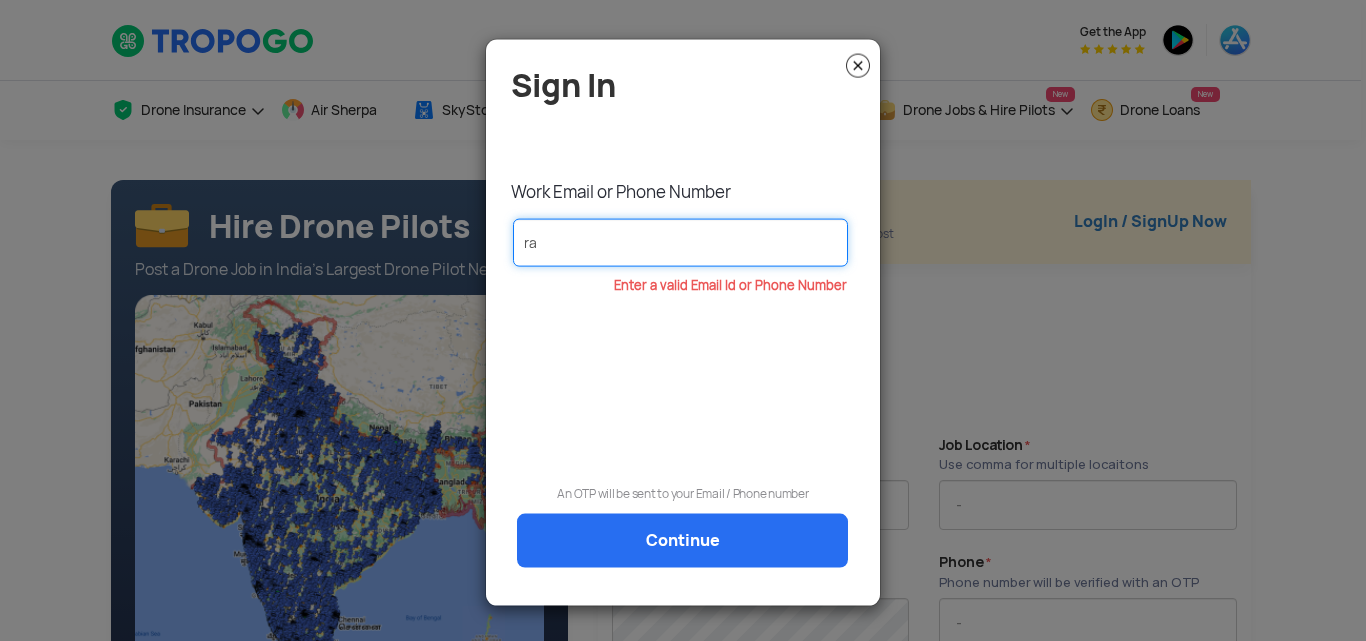type on "r" 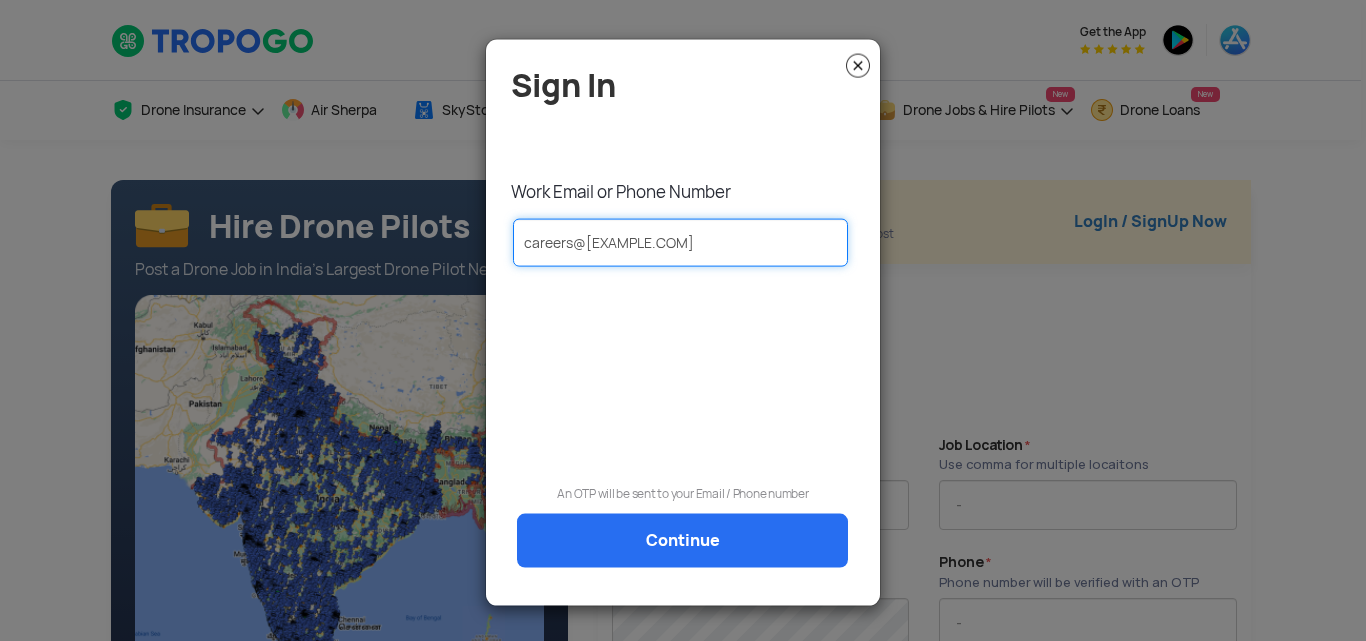 type on "careers@[EXAMPLE.COM]" 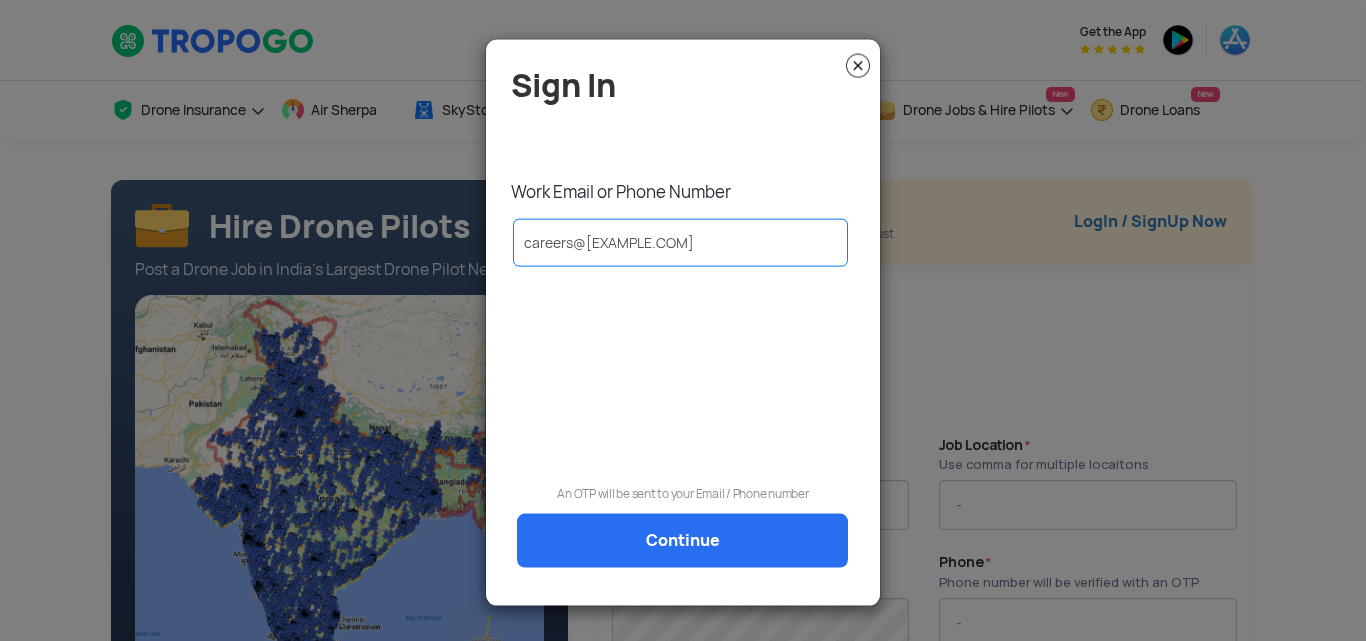 click on "Continue" 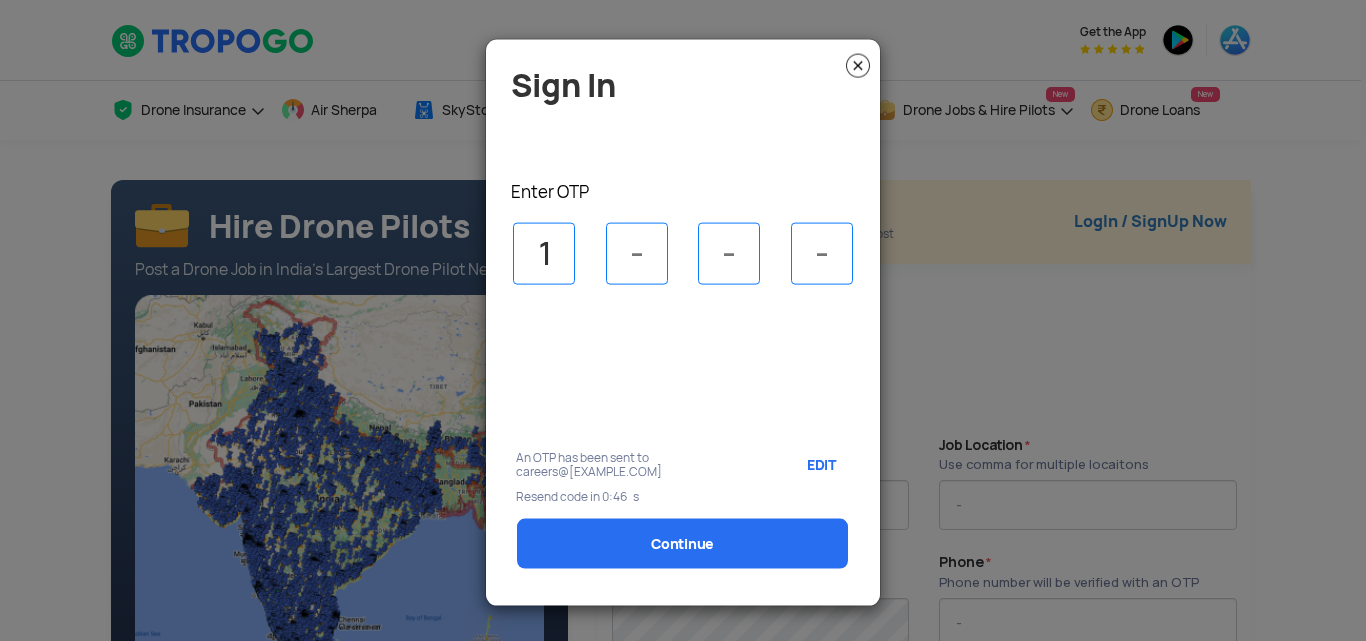 type on "1" 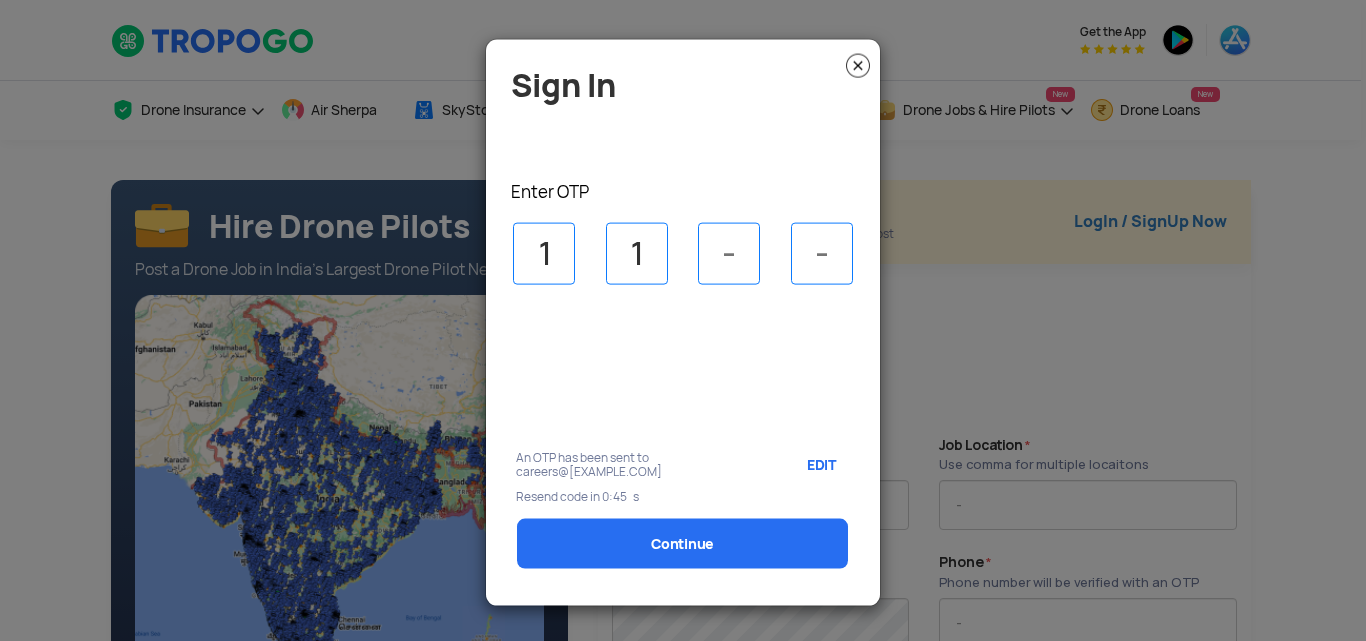 type on "1" 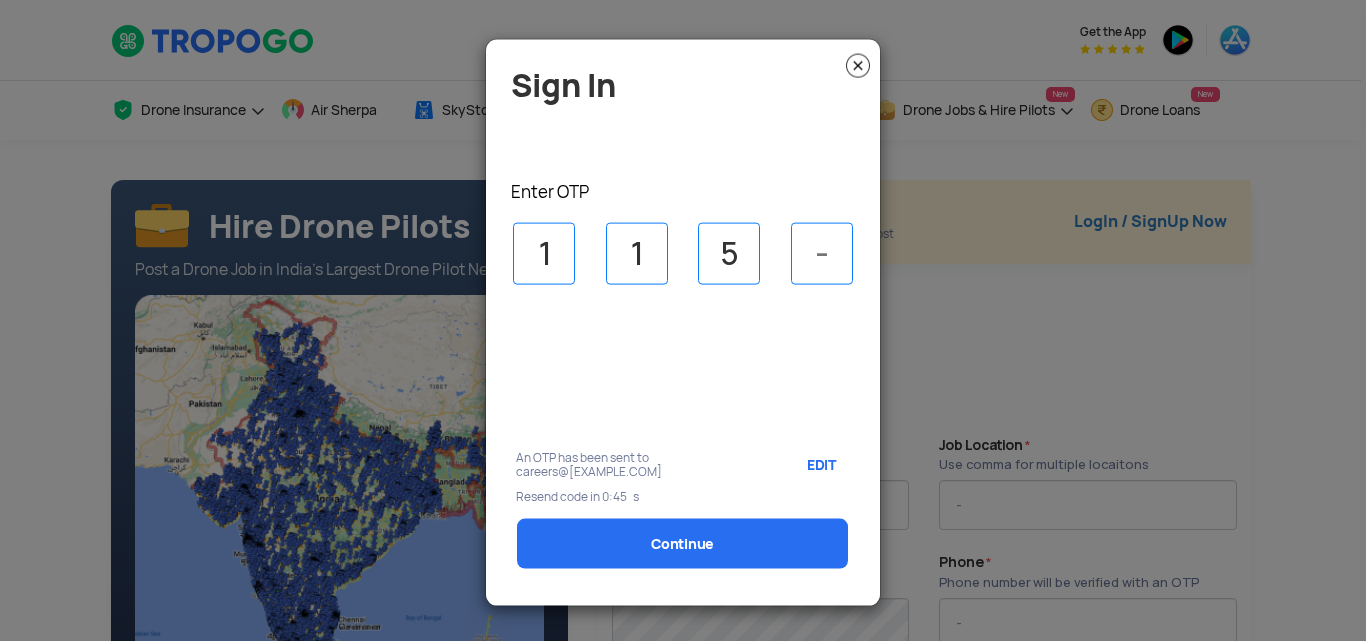 type on "5" 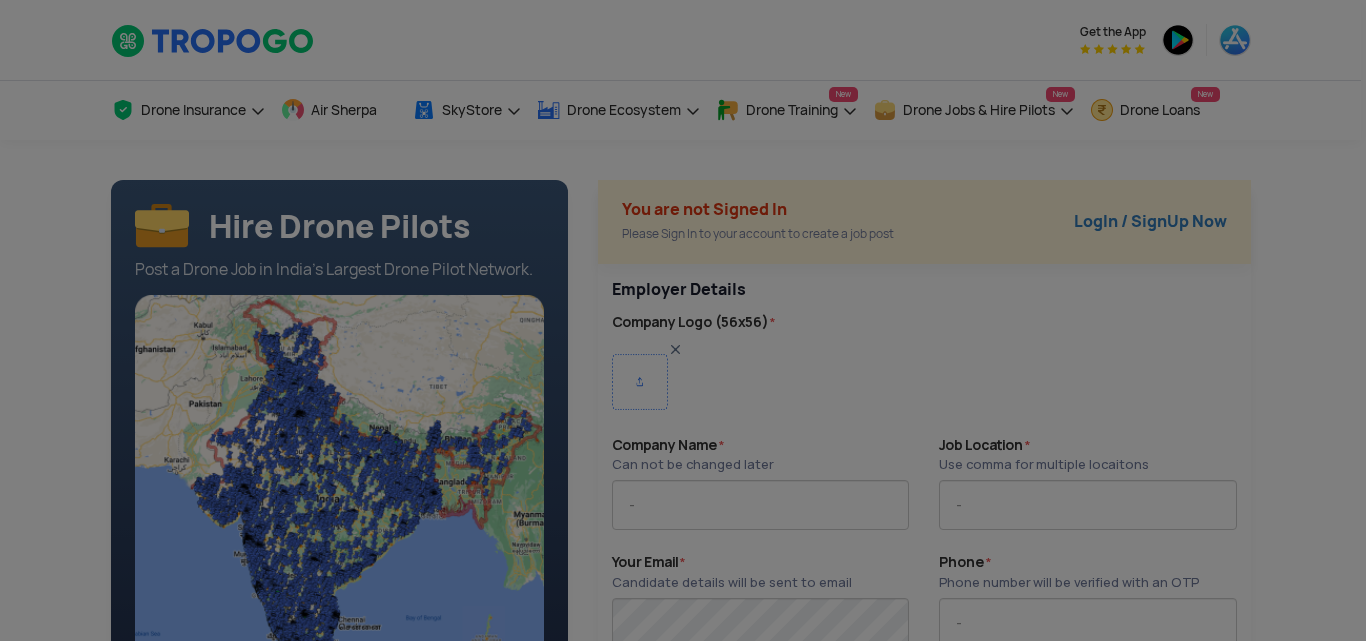 type on "5" 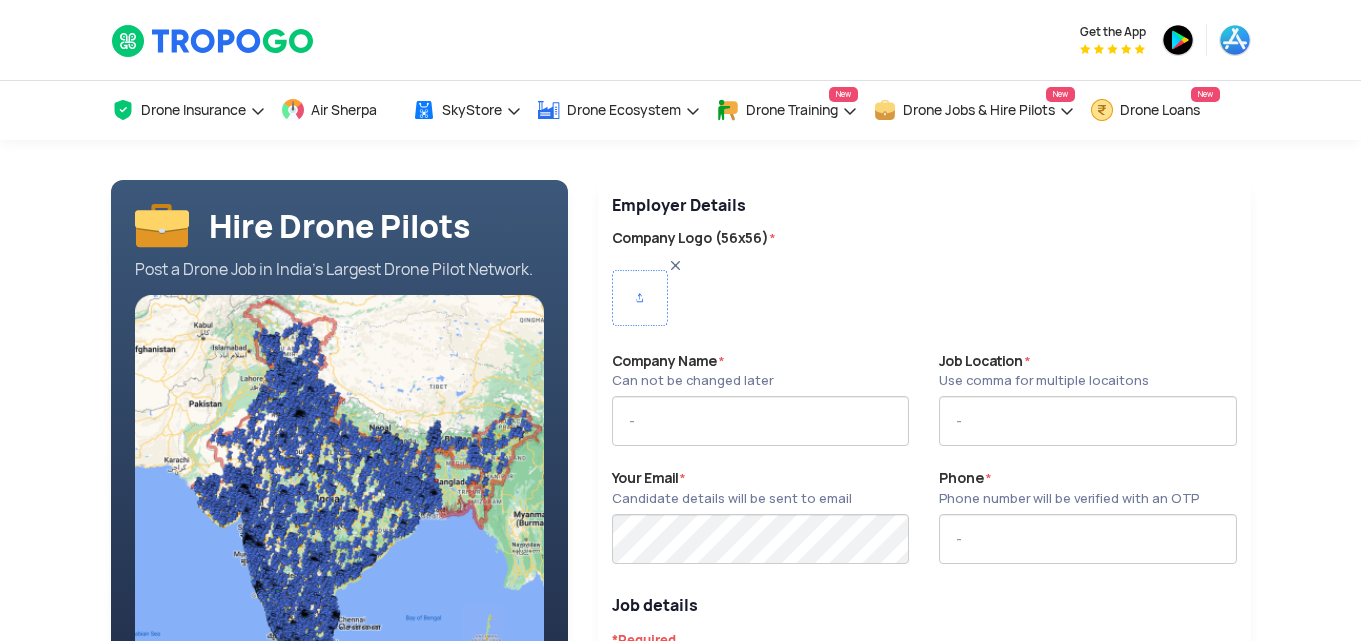 click at bounding box center [640, 298] 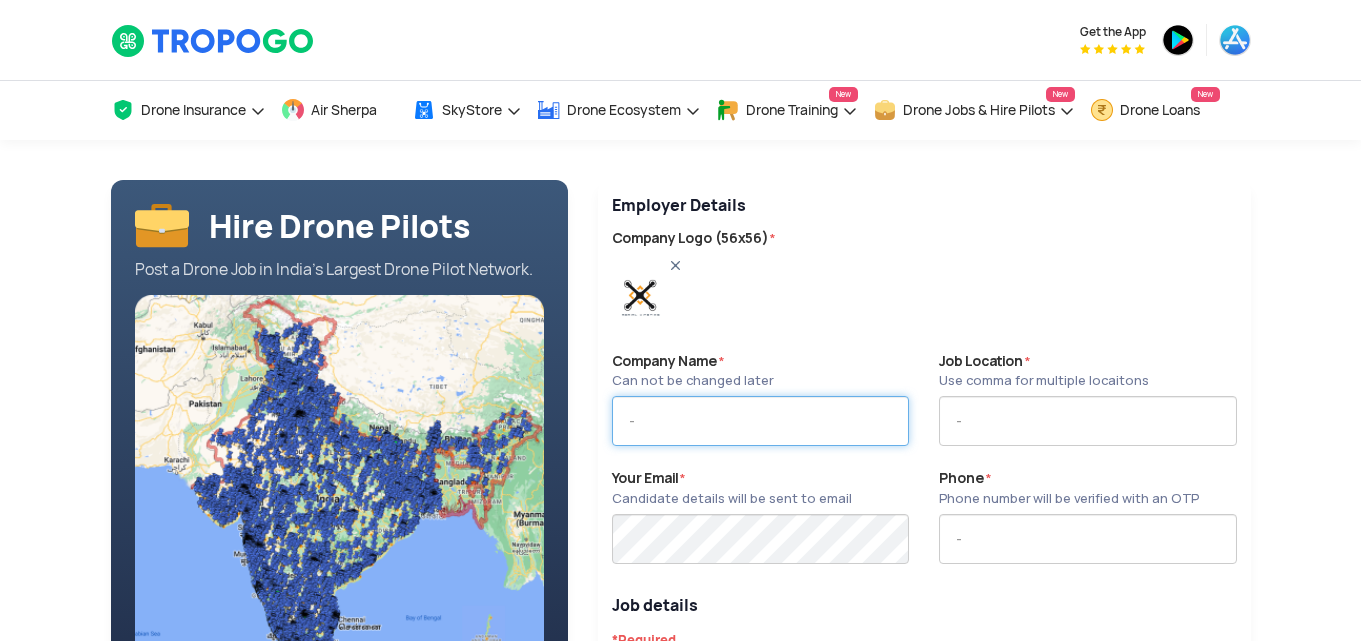 click at bounding box center (760, 421) 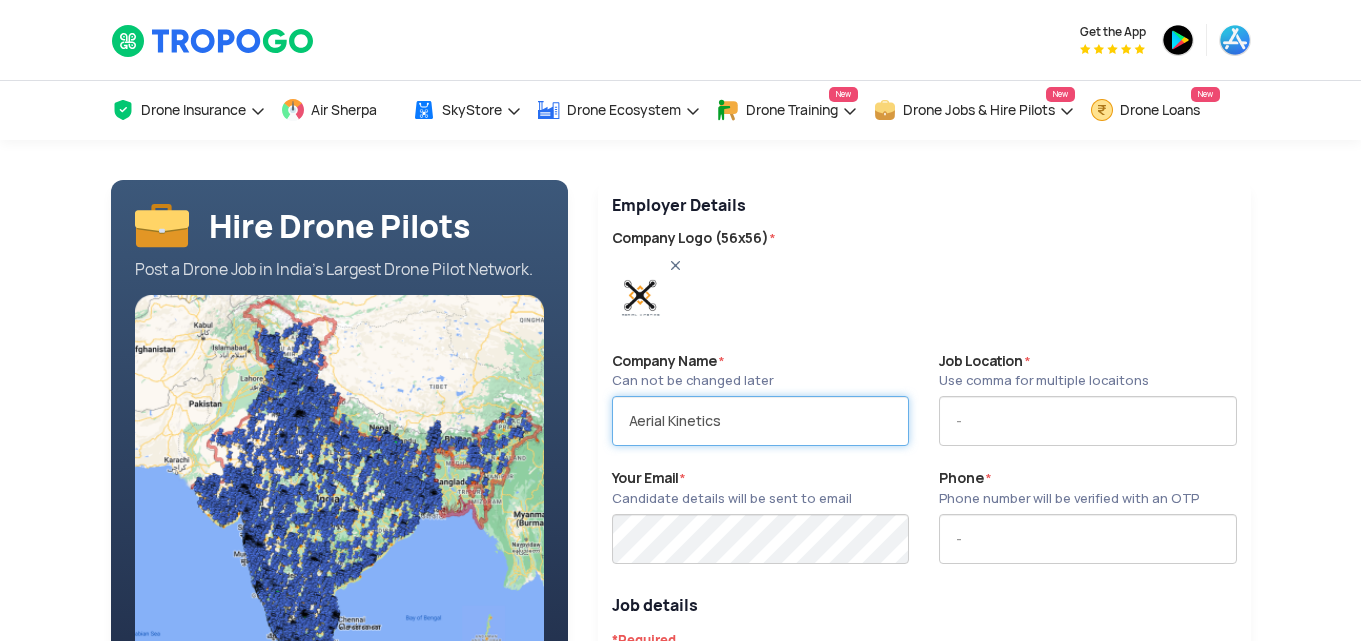 type on "Aerial Kinetics" 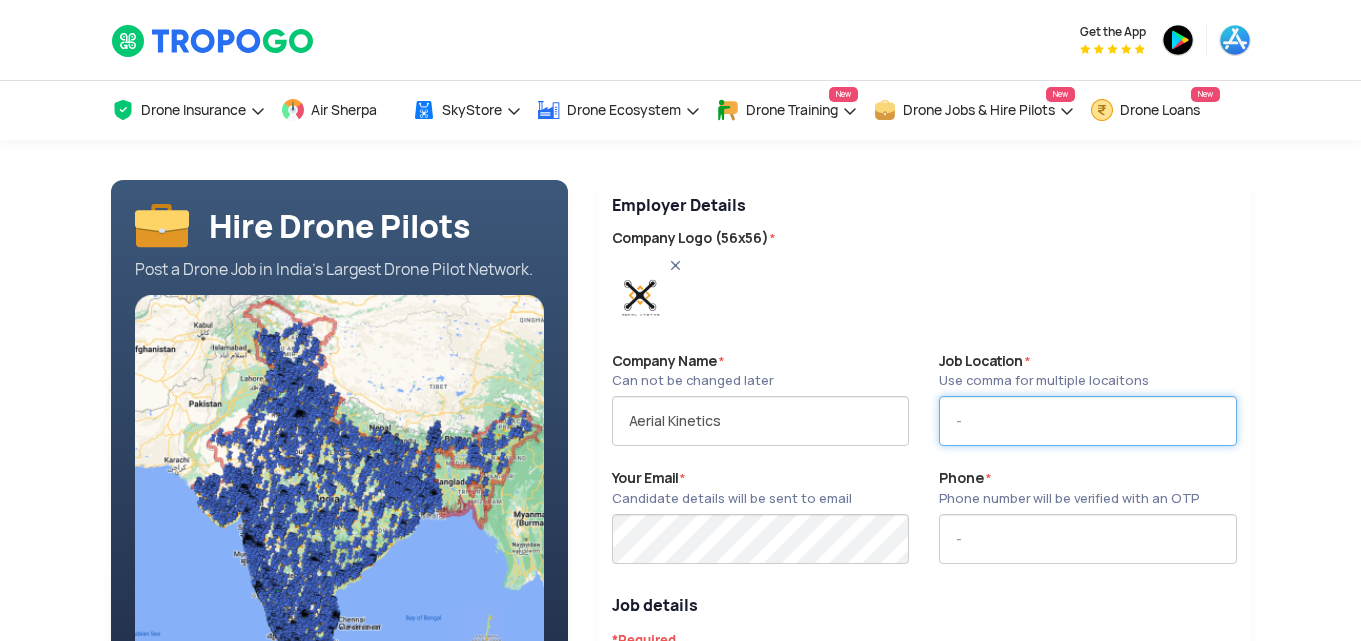 click at bounding box center [1087, 421] 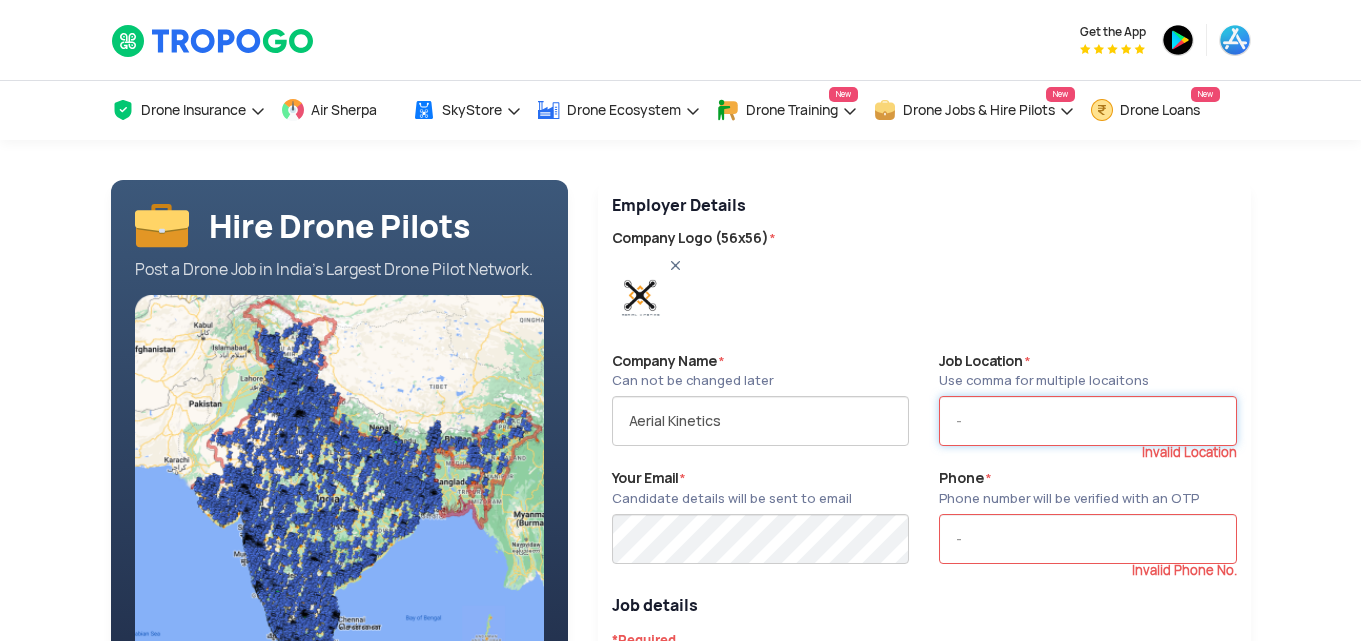 click at bounding box center (1087, 421) 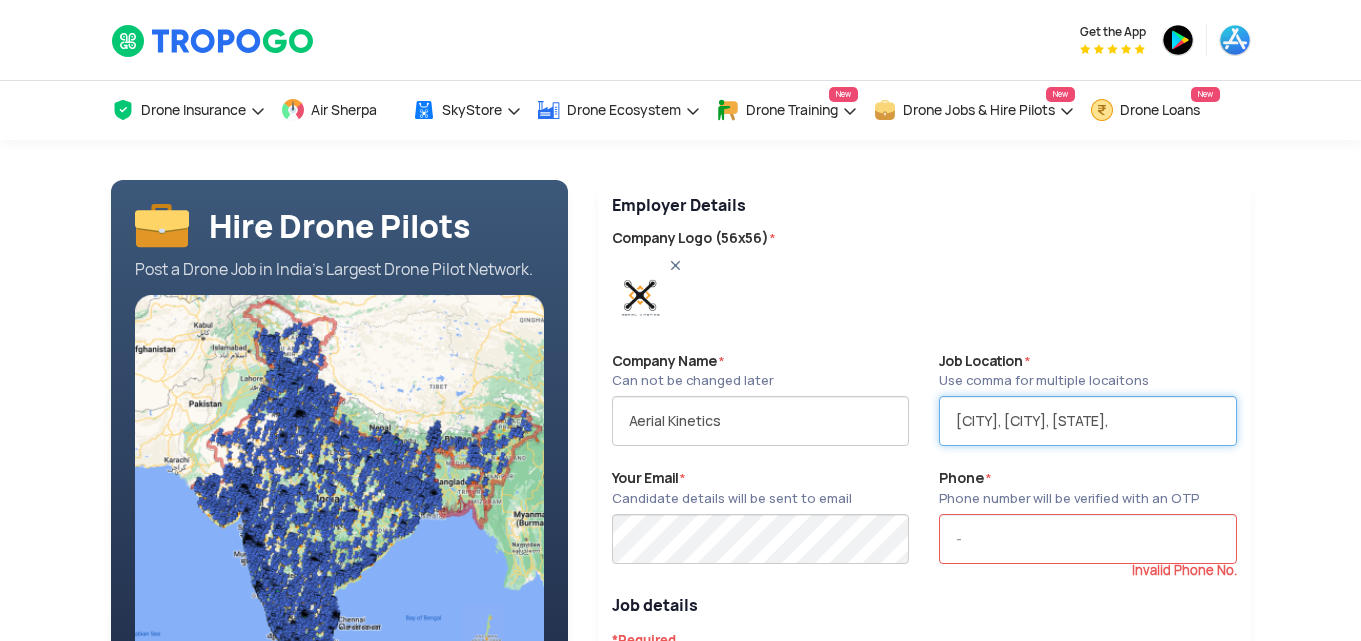 click on "[CITY], [CITY], [STATE]," at bounding box center [1087, 421] 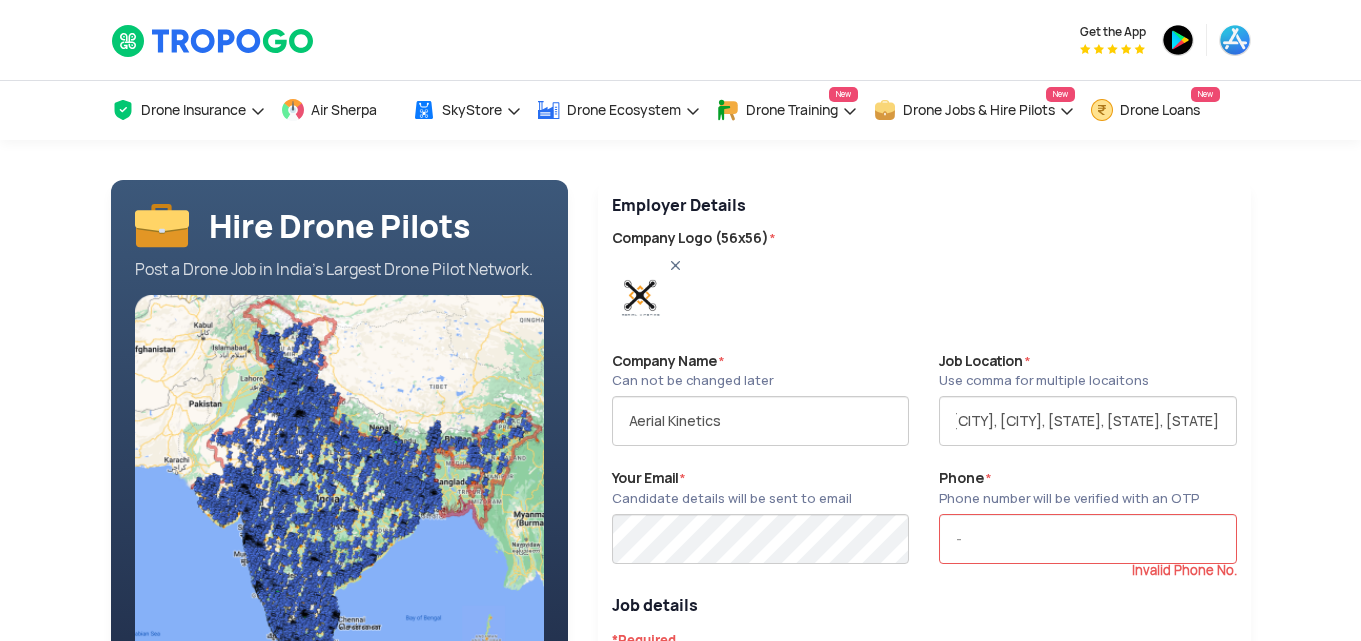 scroll, scrollTop: 0, scrollLeft: 0, axis: both 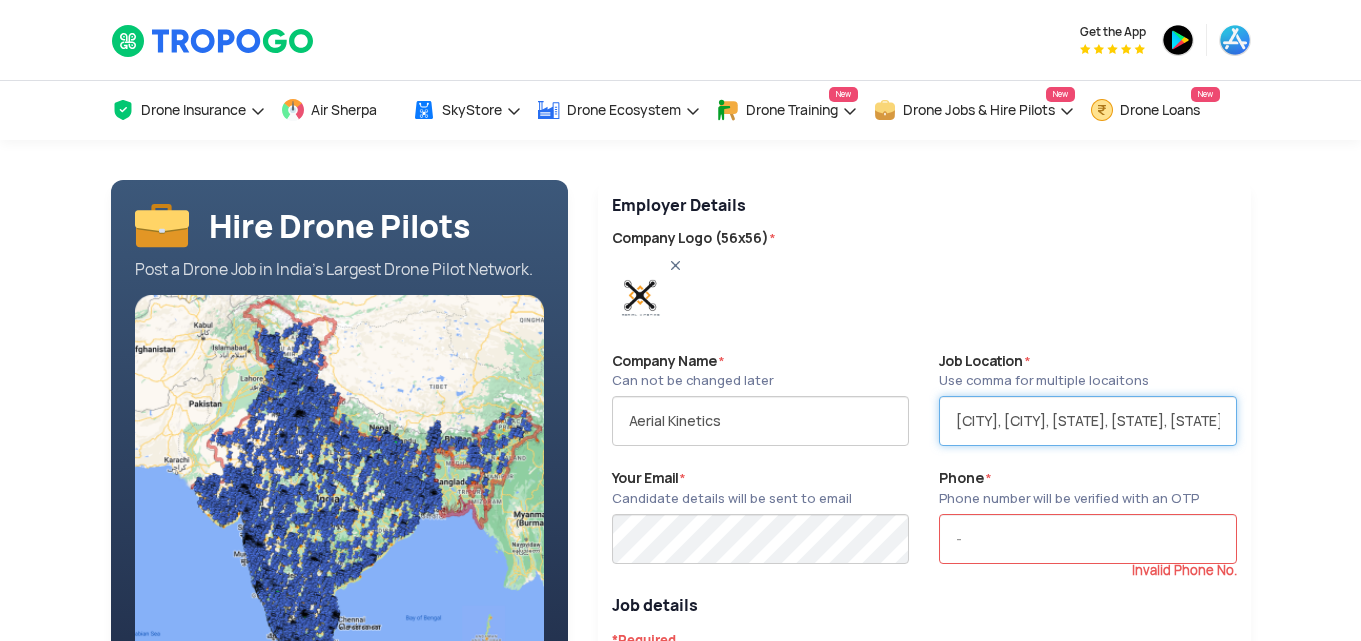 click on "[CITY], [CITY], [STATE], [STATE], [STATE]" at bounding box center [1087, 421] 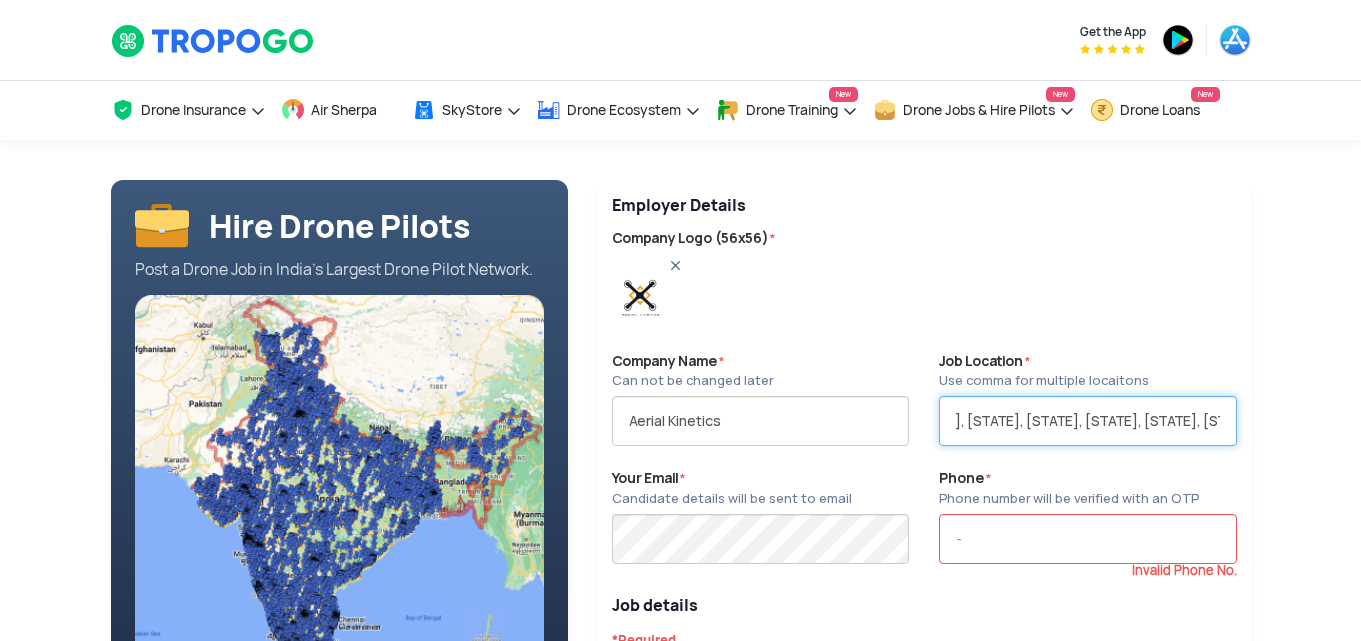 scroll, scrollTop: 0, scrollLeft: 101, axis: horizontal 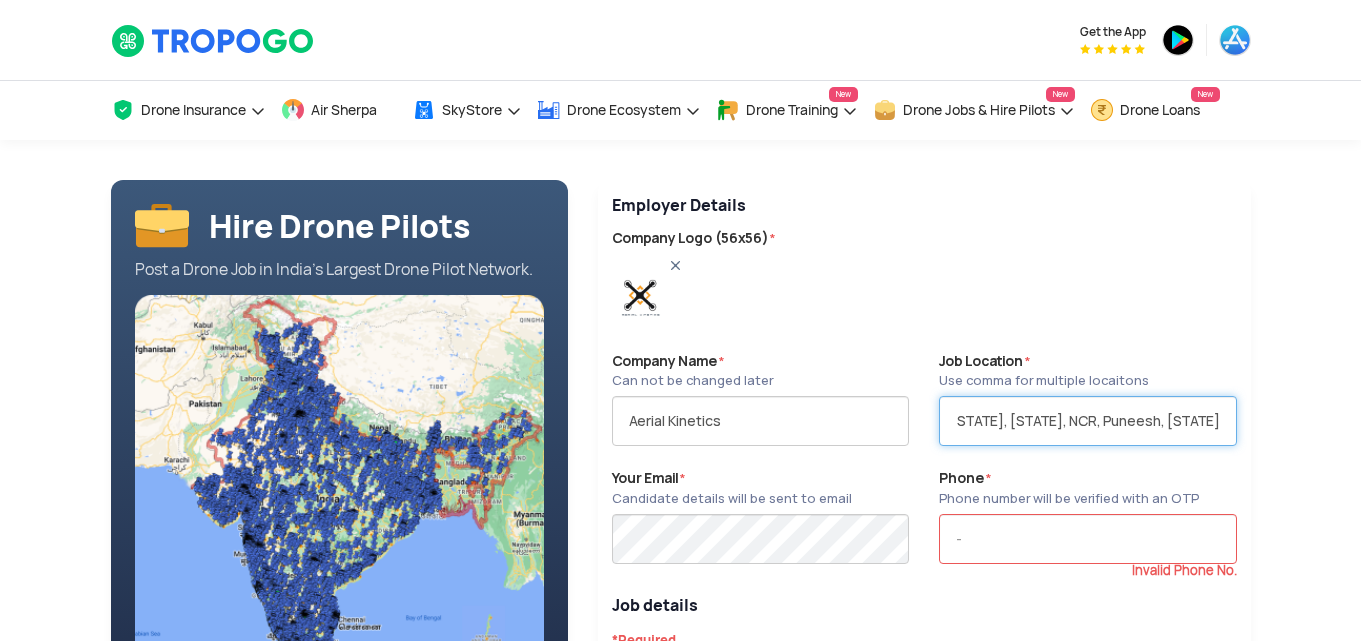 type on "[CITY], [CITY], [STATE], [STATE], NCR, Puneesh, [STATE]" 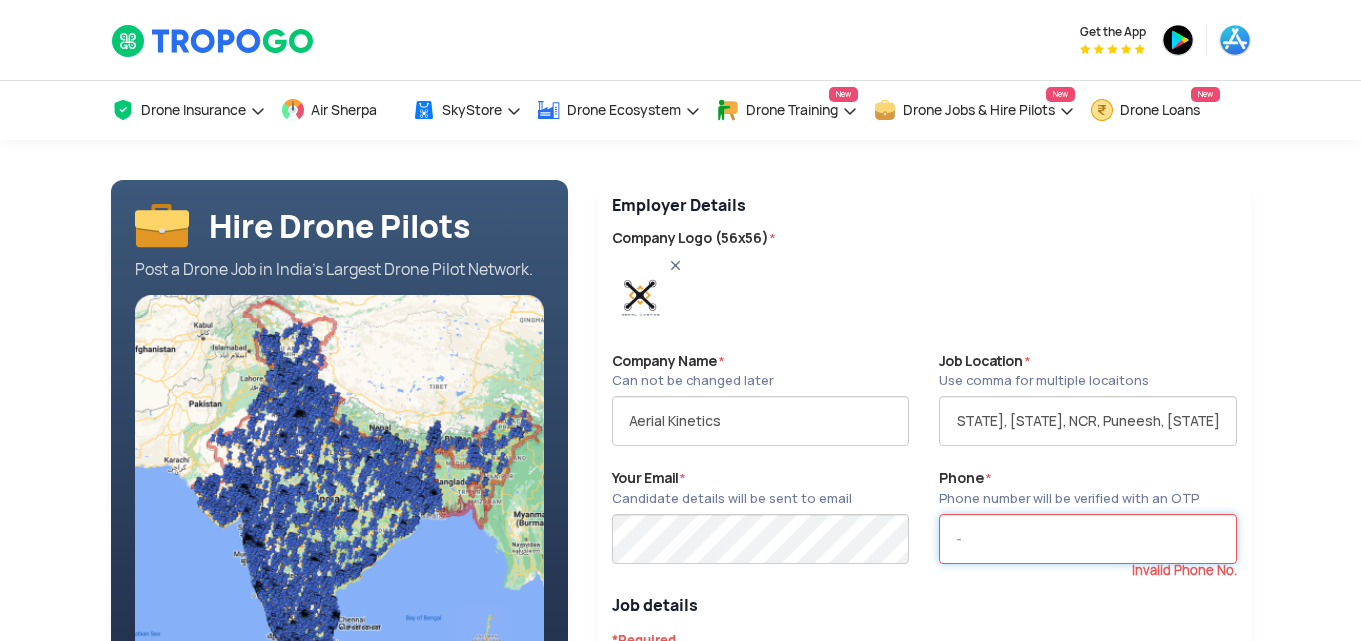 scroll, scrollTop: 0, scrollLeft: 0, axis: both 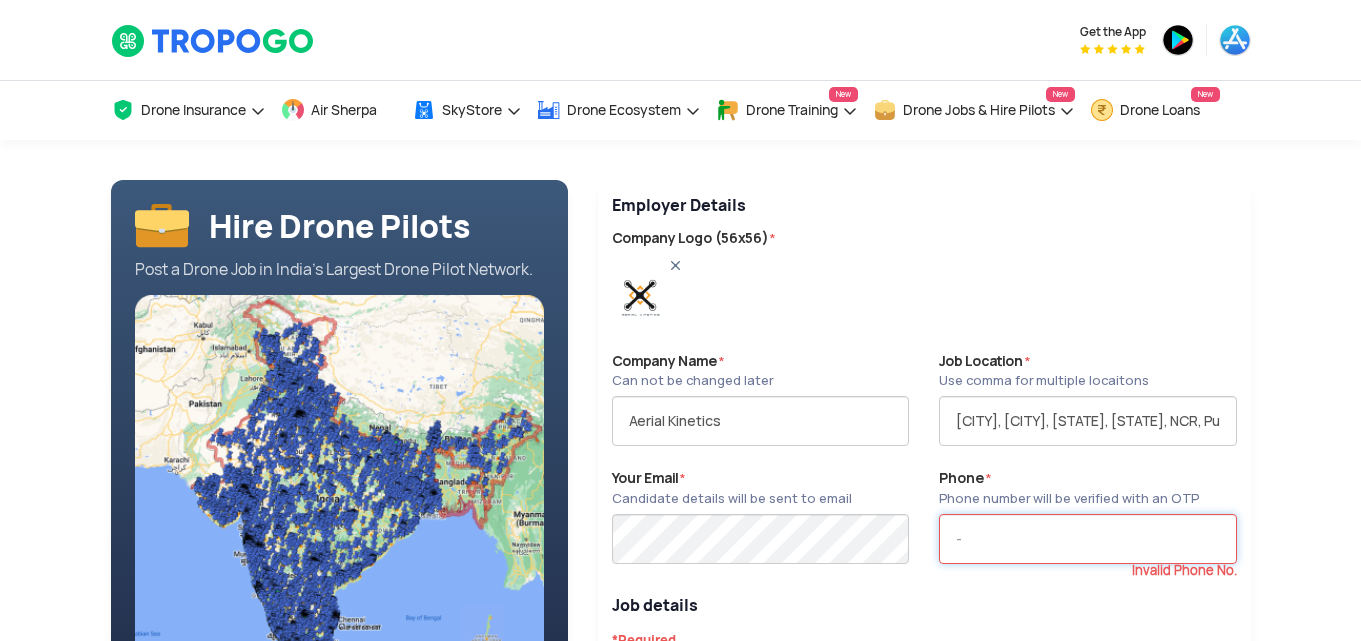 click at bounding box center (1087, 539) 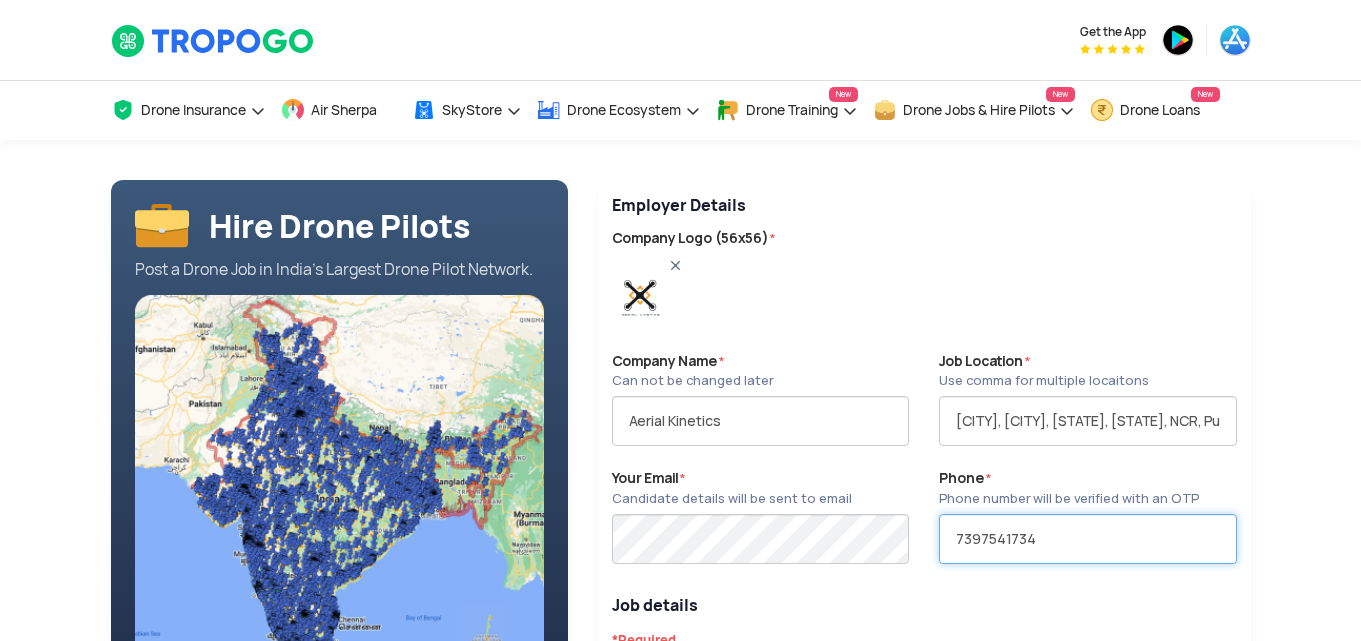 type on "7397541734" 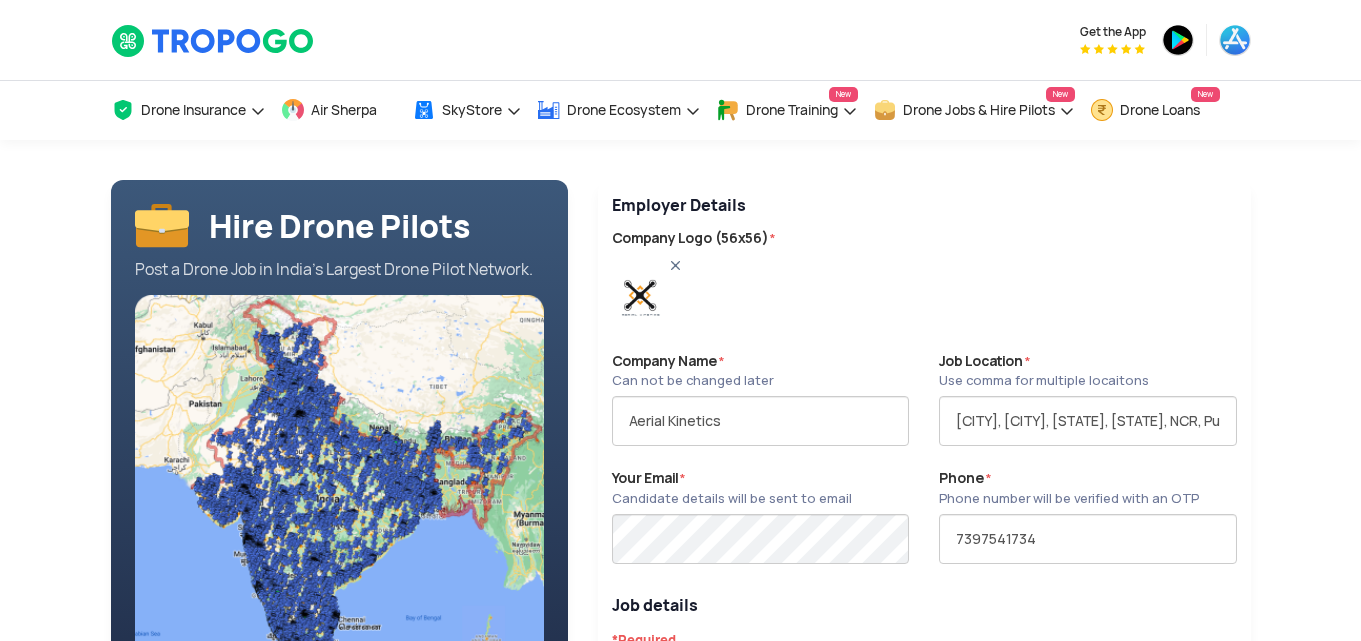 click at bounding box center (1087, 457) 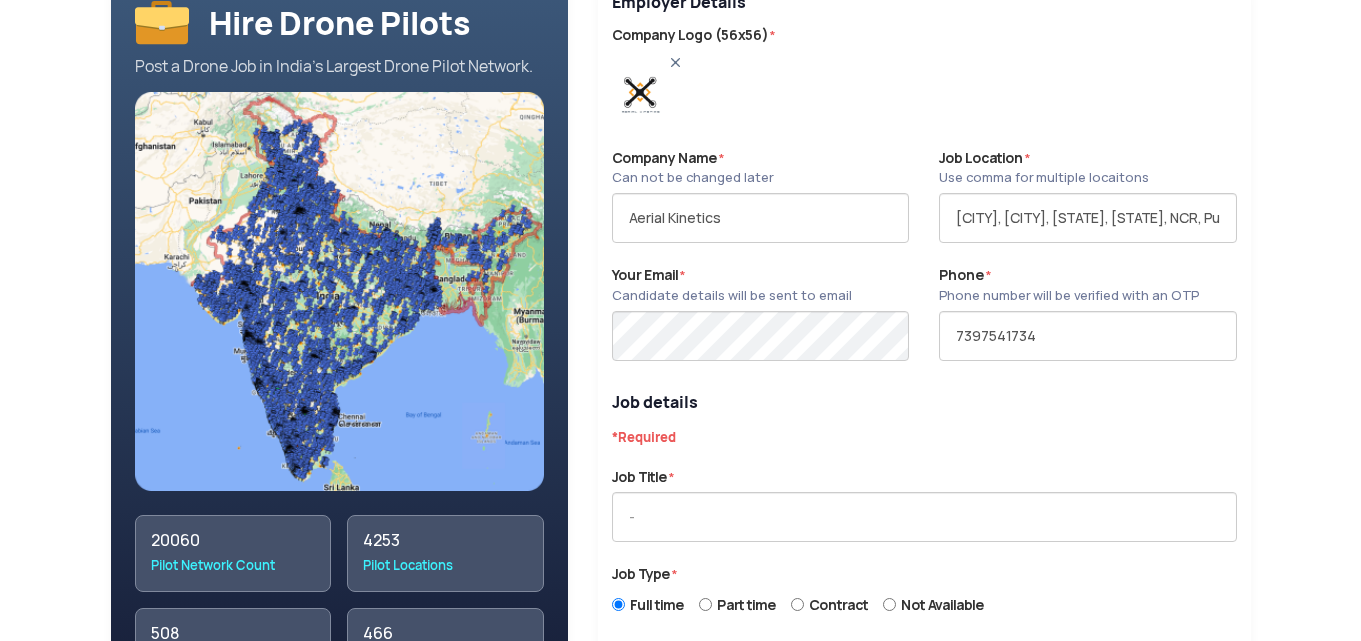 scroll, scrollTop: 240, scrollLeft: 0, axis: vertical 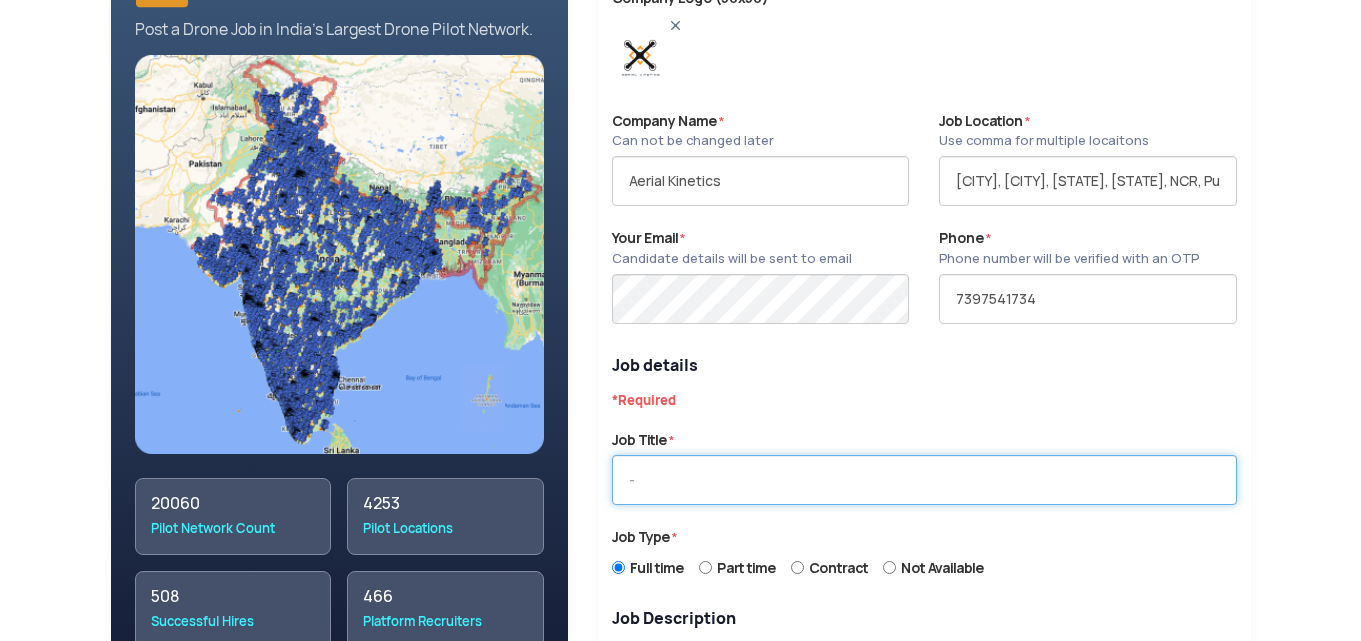 click at bounding box center (924, 480) 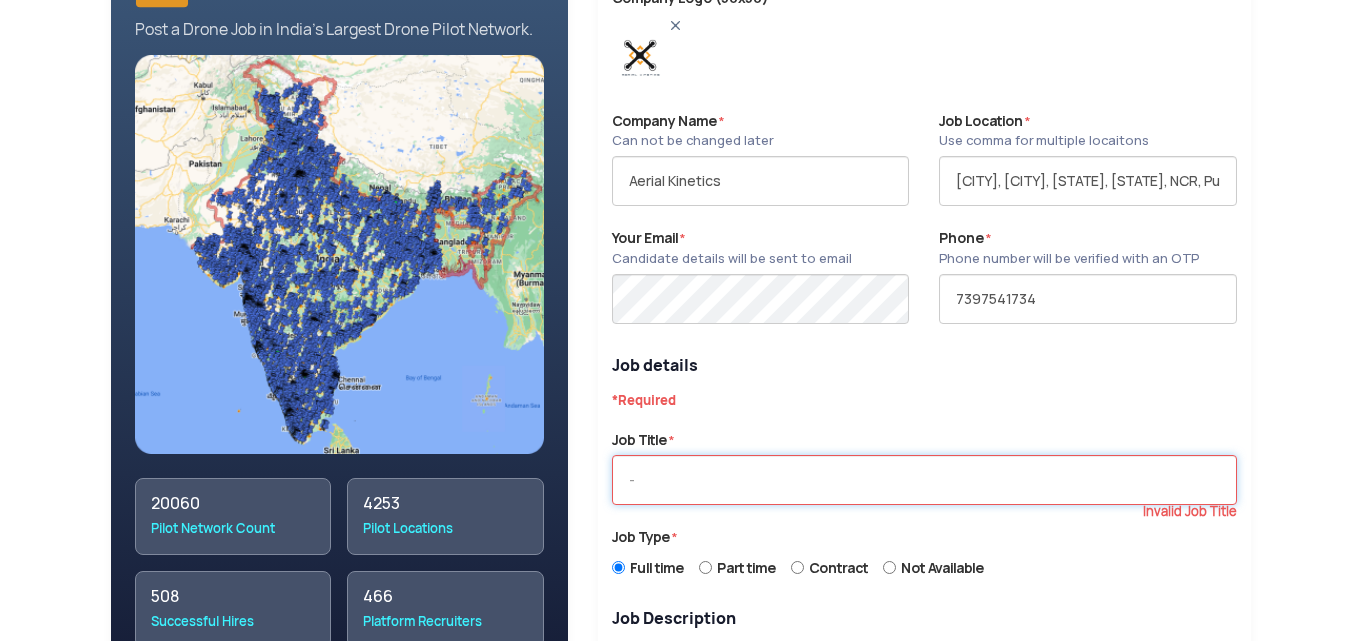 type on "v" 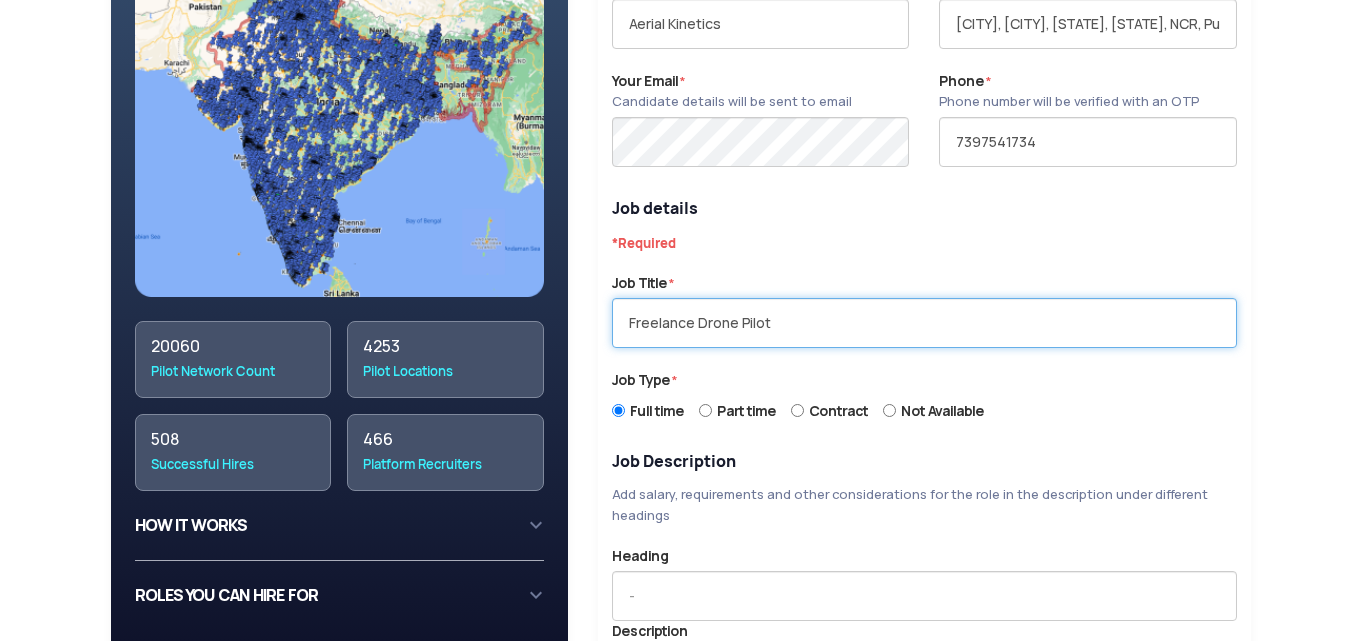 scroll, scrollTop: 401, scrollLeft: 0, axis: vertical 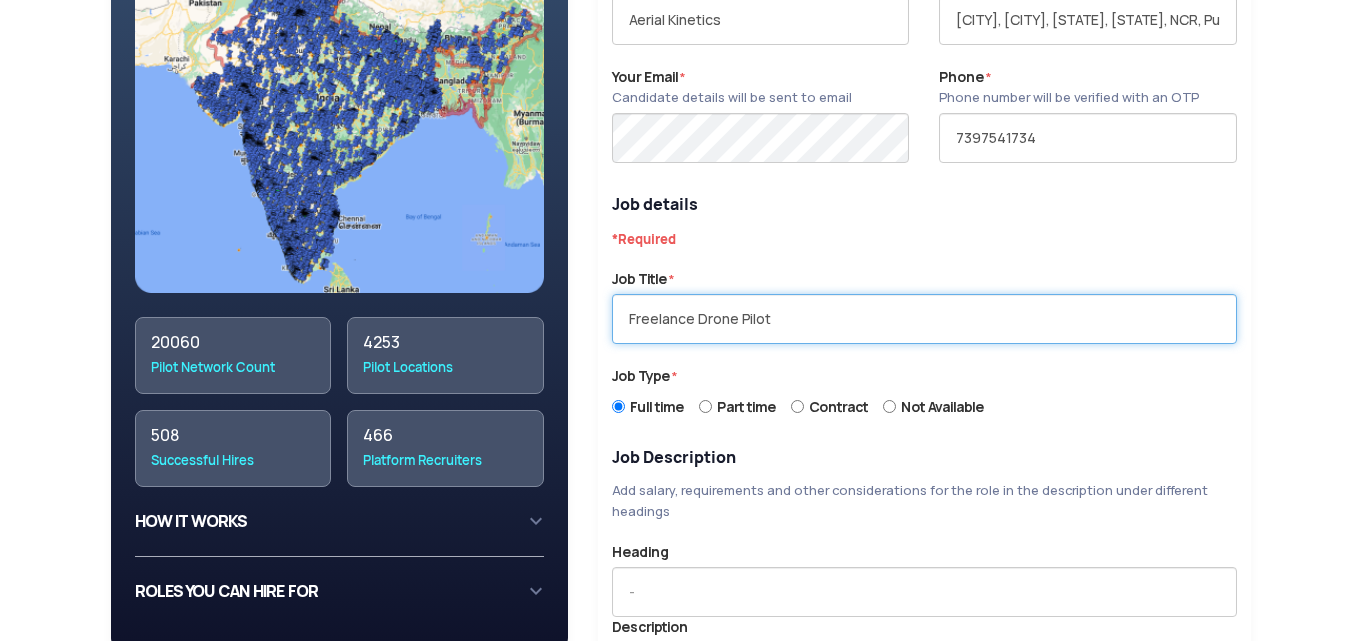 type on "Freelance Drone Pilot" 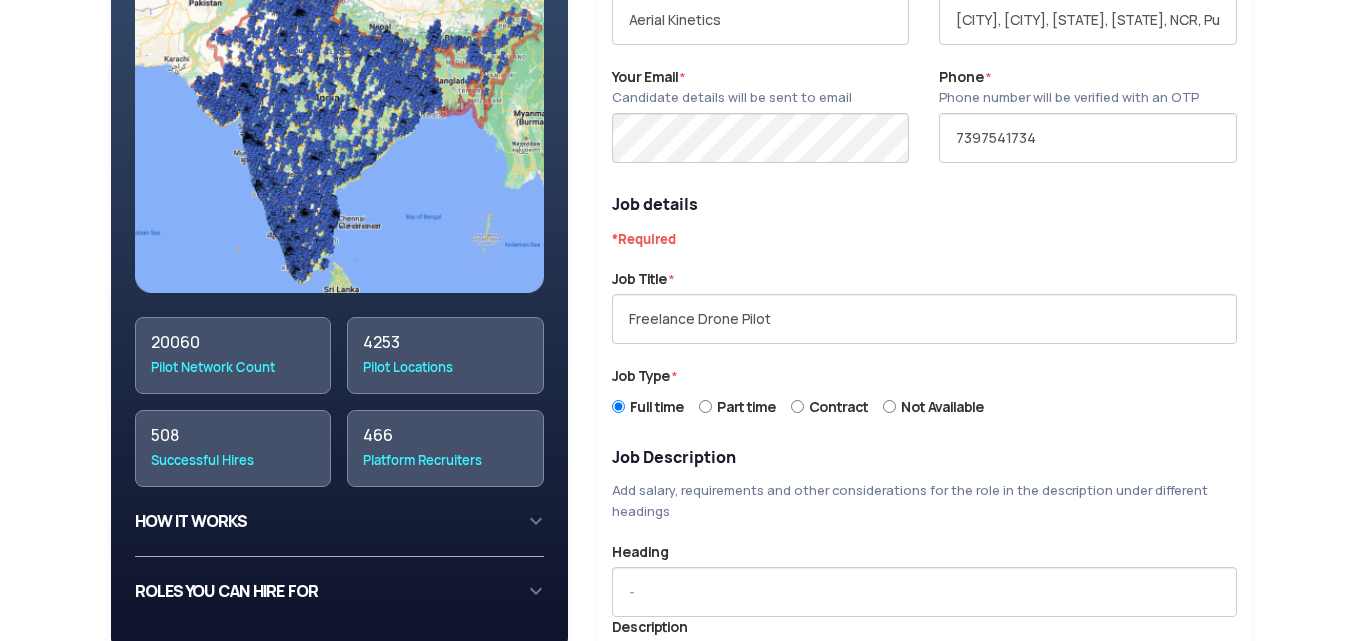 click at bounding box center [924, 315] 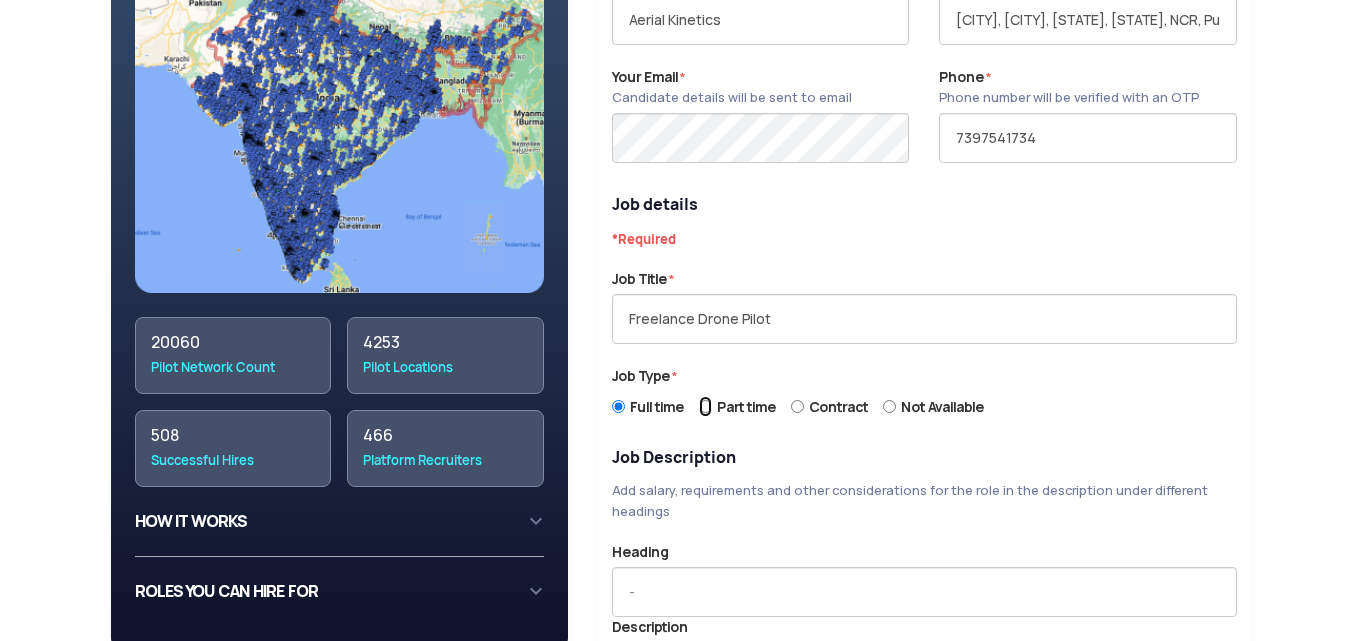 click on "Part time" at bounding box center (705, 406) 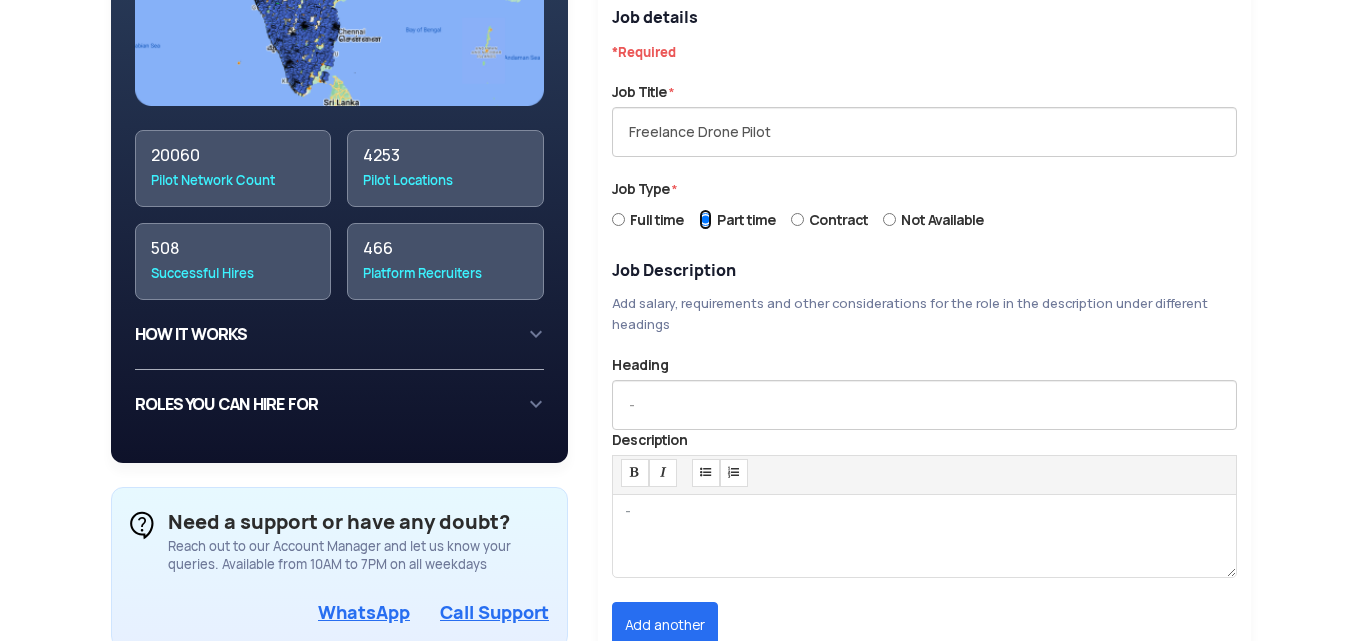scroll, scrollTop: 621, scrollLeft: 0, axis: vertical 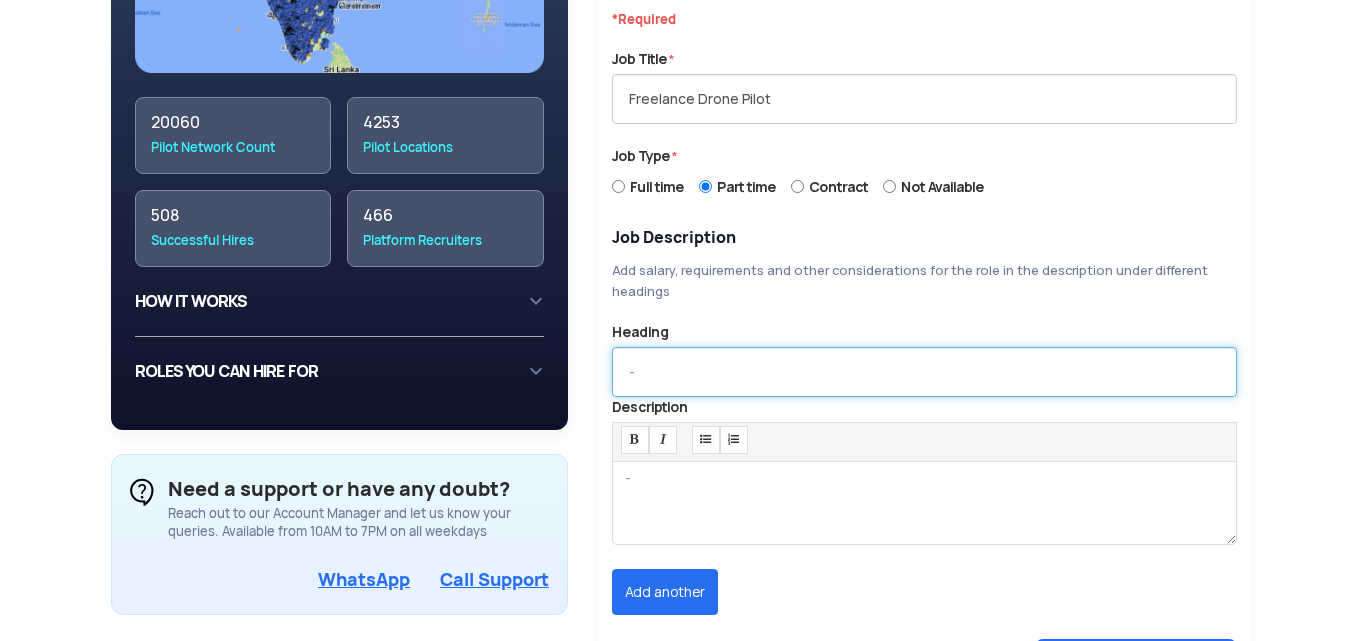 click at bounding box center (924, 372) 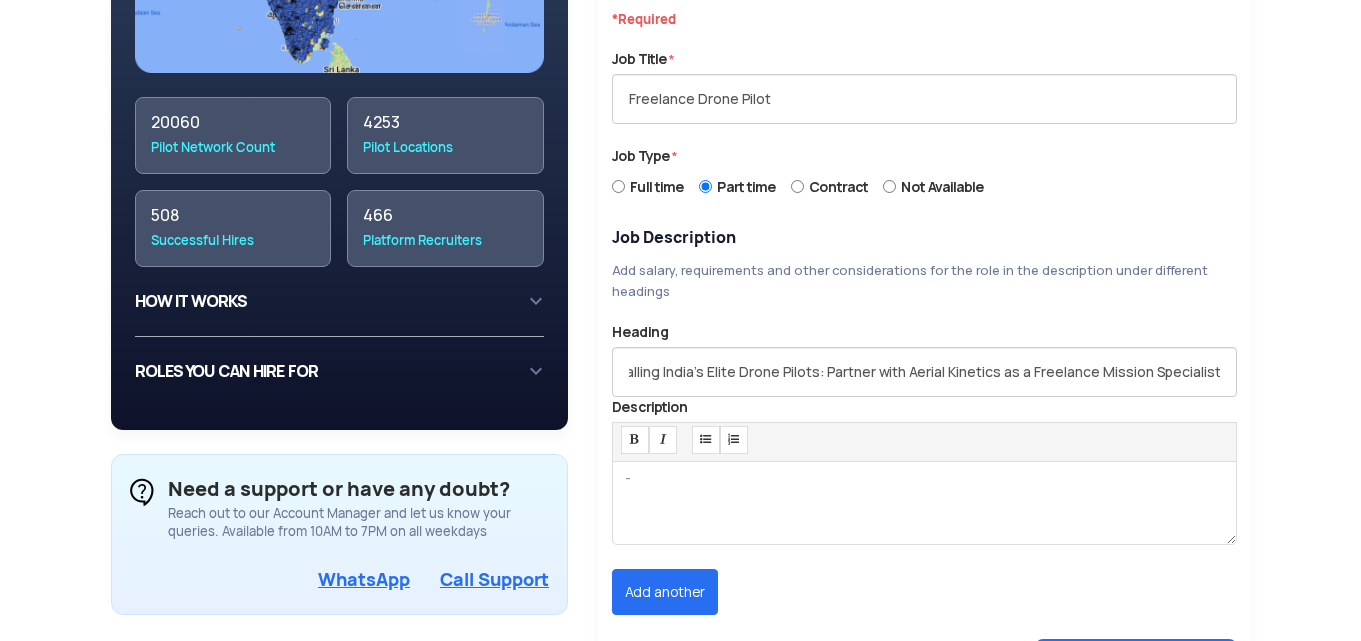 scroll, scrollTop: 0, scrollLeft: 0, axis: both 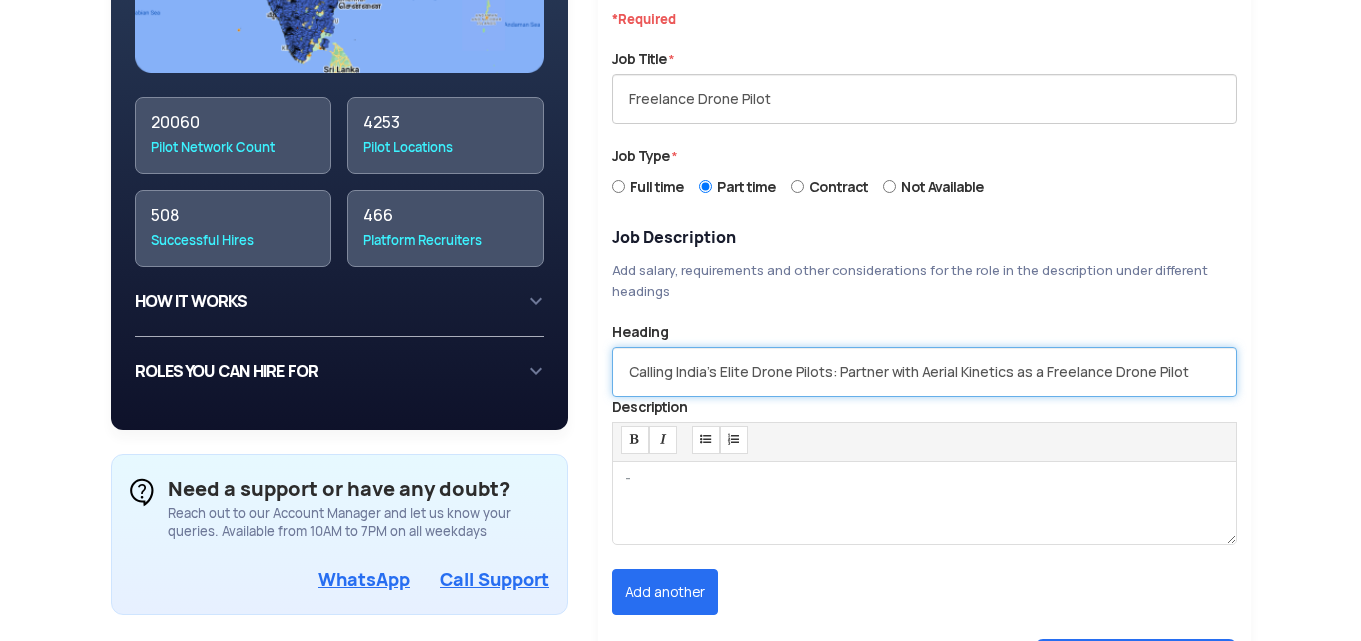 type on "Calling India's Elite Drone Pilots: Partner with Aerial Kinetics as a Freelance Drone Pilot" 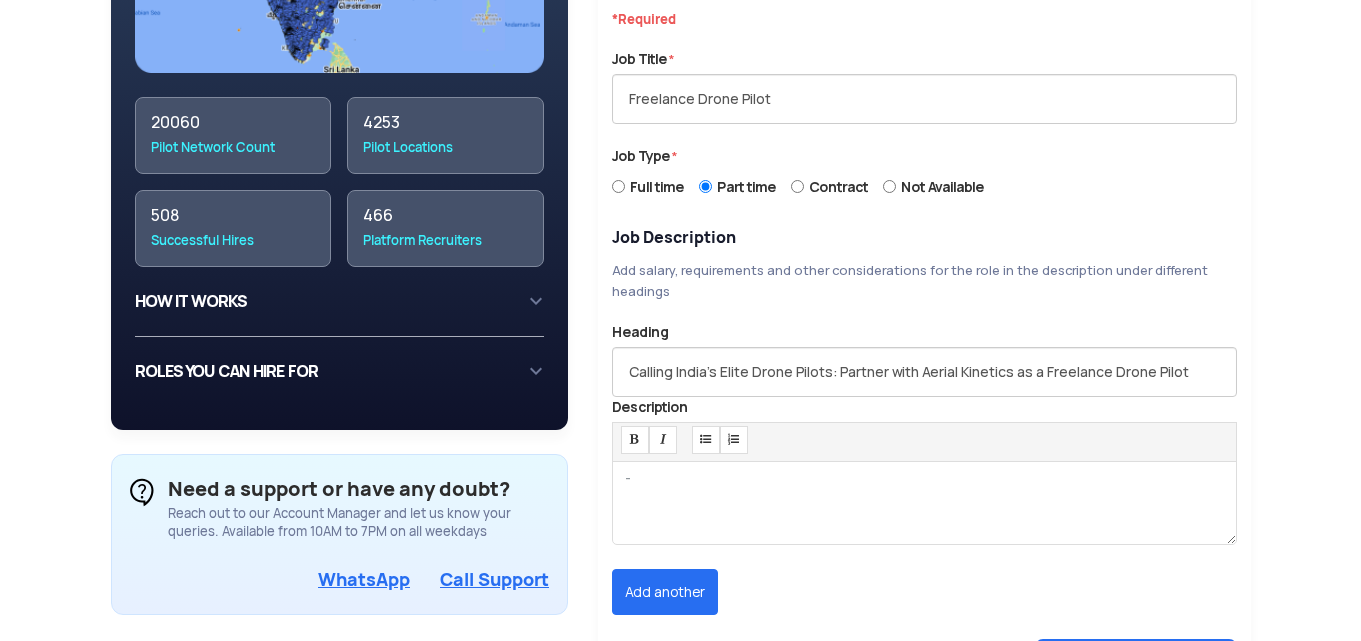 click on "-" at bounding box center (627, 481) 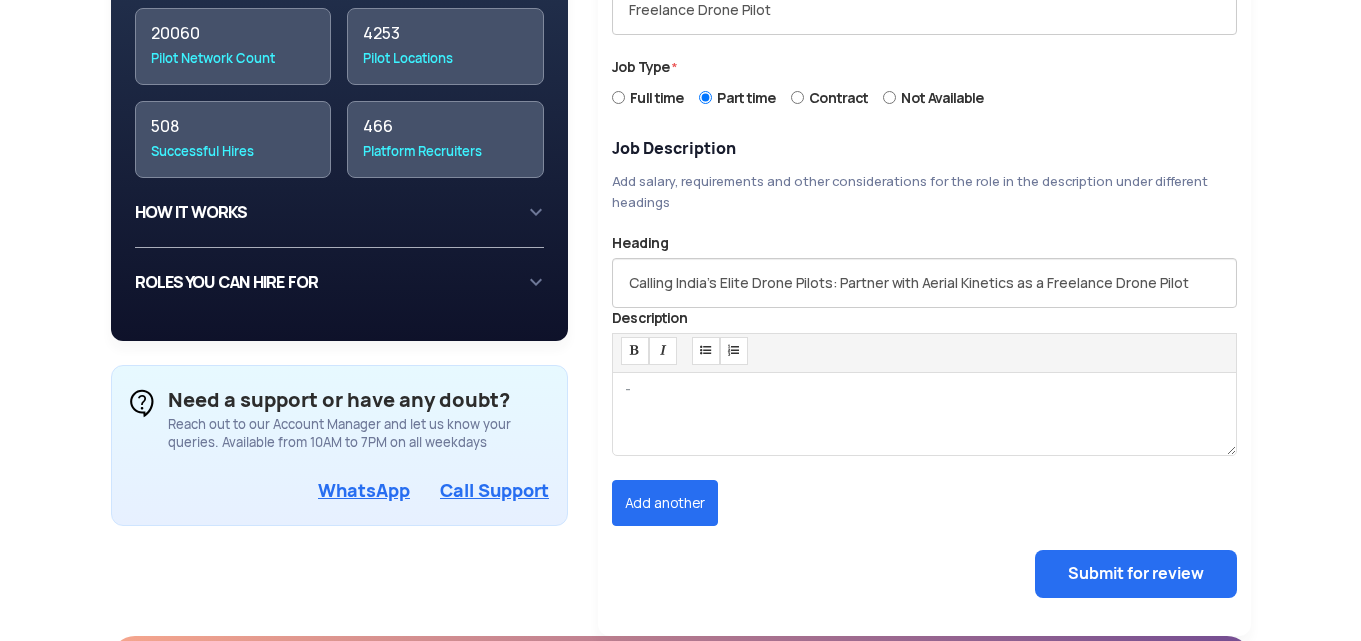 scroll, scrollTop: 654, scrollLeft: 0, axis: vertical 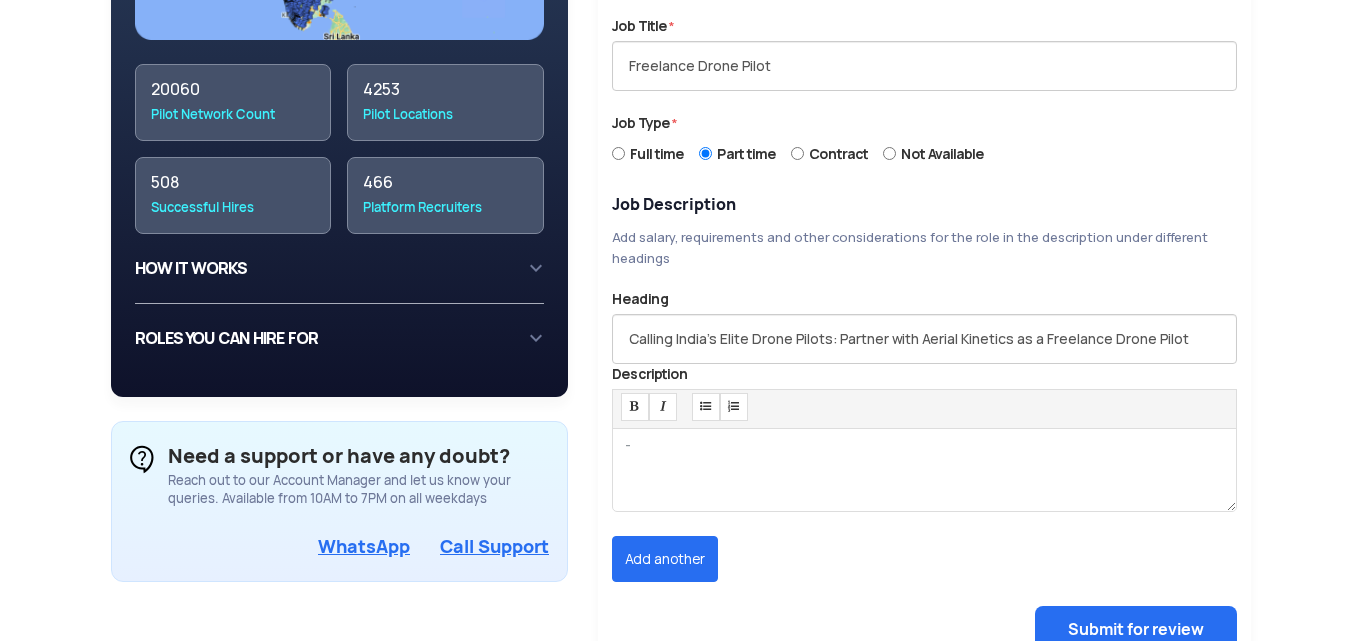 paste 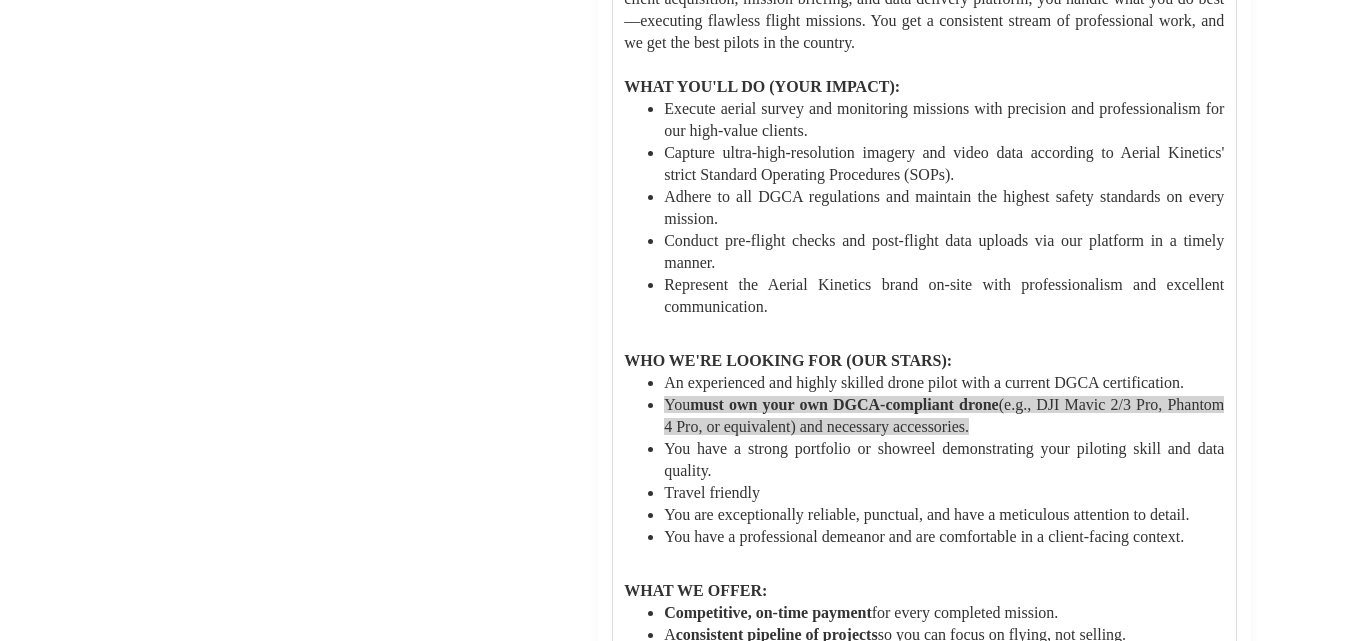 scroll, scrollTop: 1483, scrollLeft: 0, axis: vertical 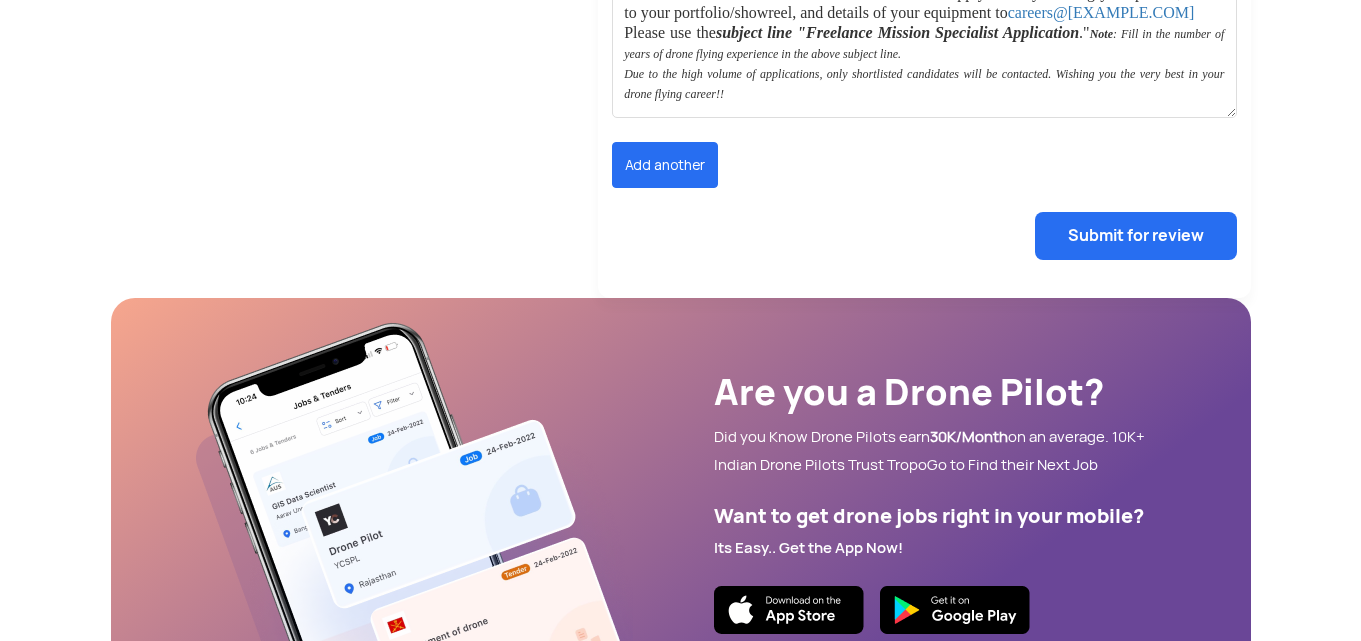 click on "Please use the  subject line "Freelance Mission Specialist
Application ."         Note : Fill in the number of years of drone flying experience in
the above subject line." at bounding box center [924, 43] 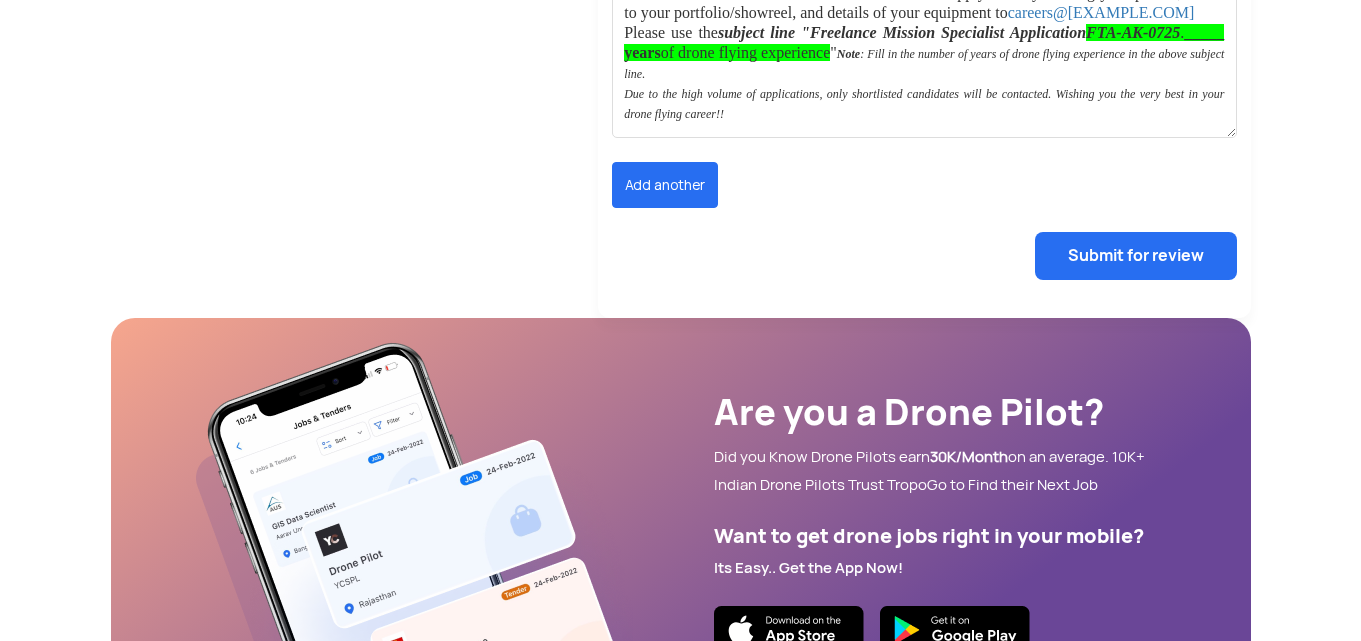 click on "subject line "Freelance Mission Specialist
Application" at bounding box center (902, 32) 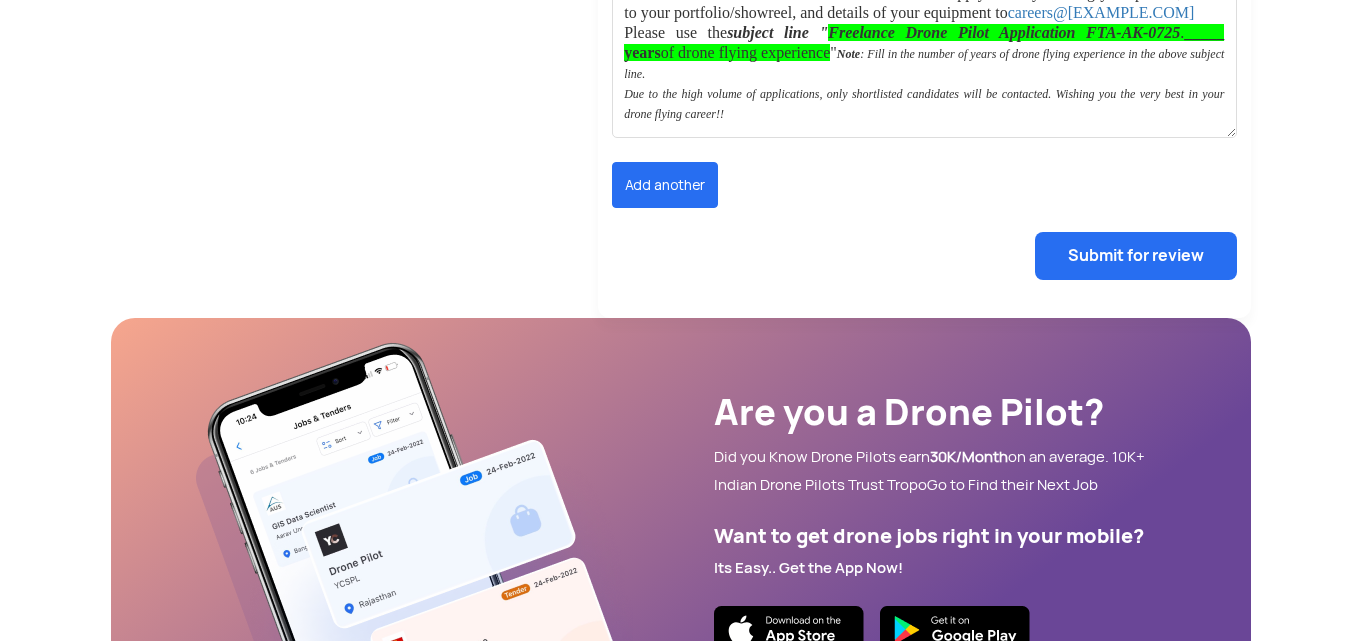 click on "Note" at bounding box center (848, 54) 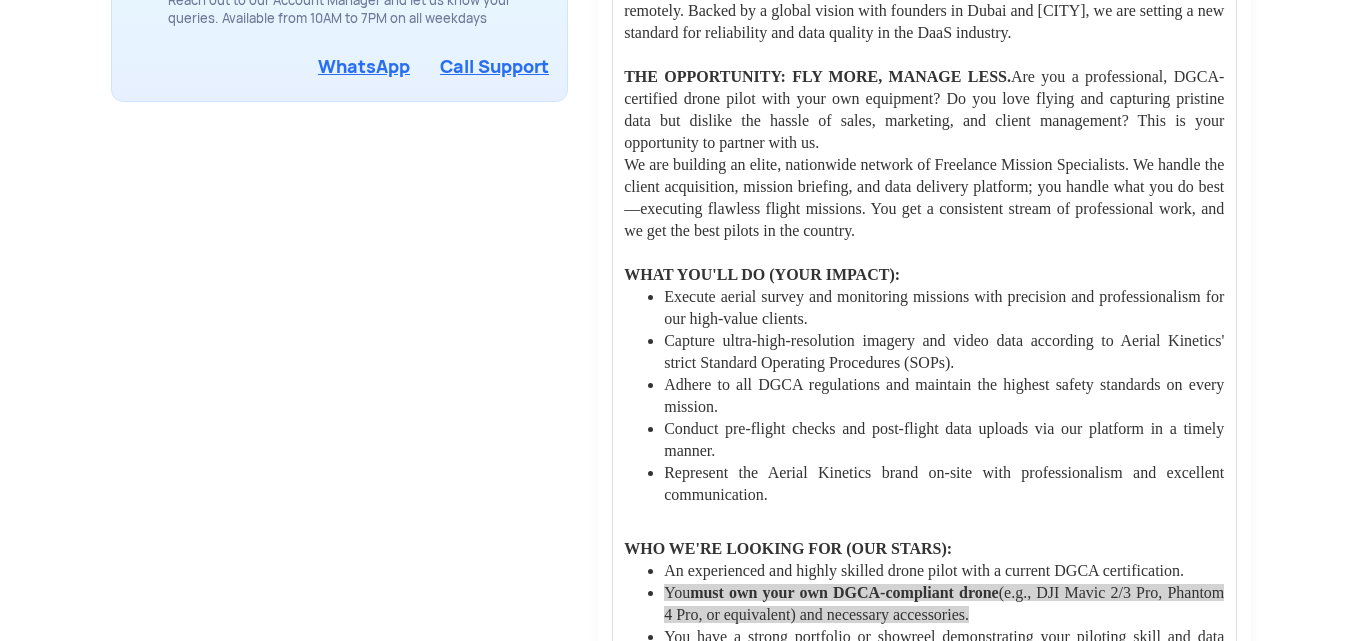 scroll, scrollTop: 1091, scrollLeft: 0, axis: vertical 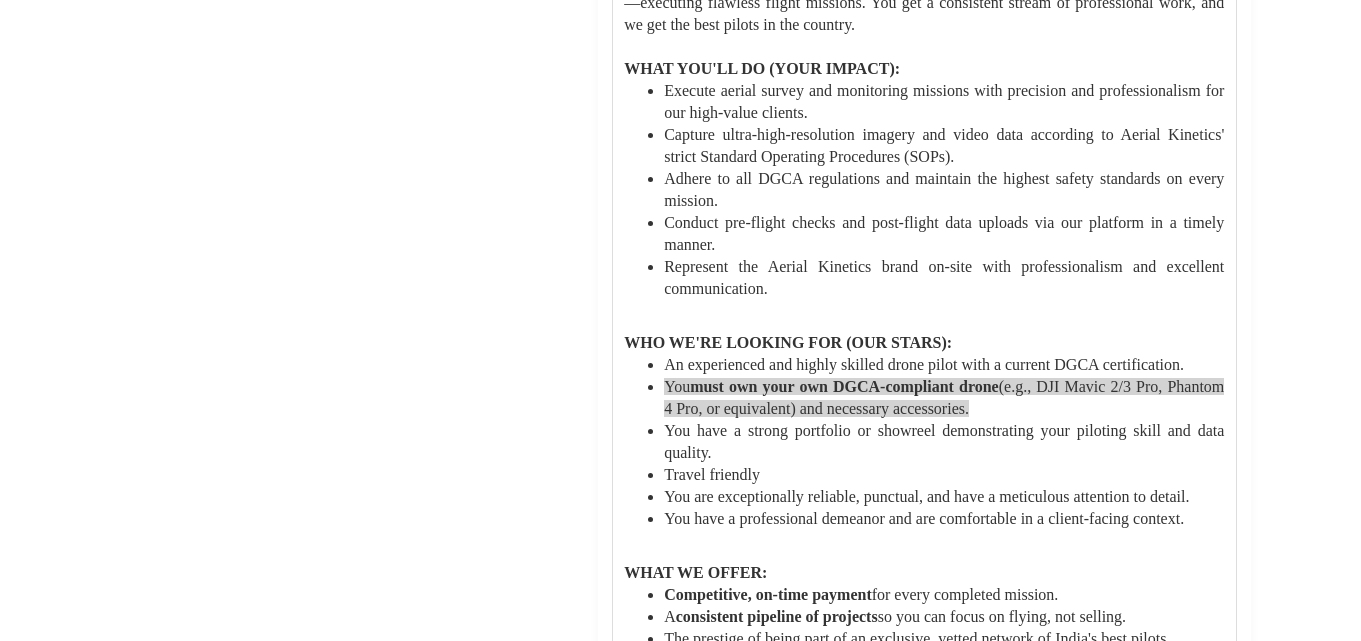 click on "must own your own DGCA-compliant drone" at bounding box center [844, 386] 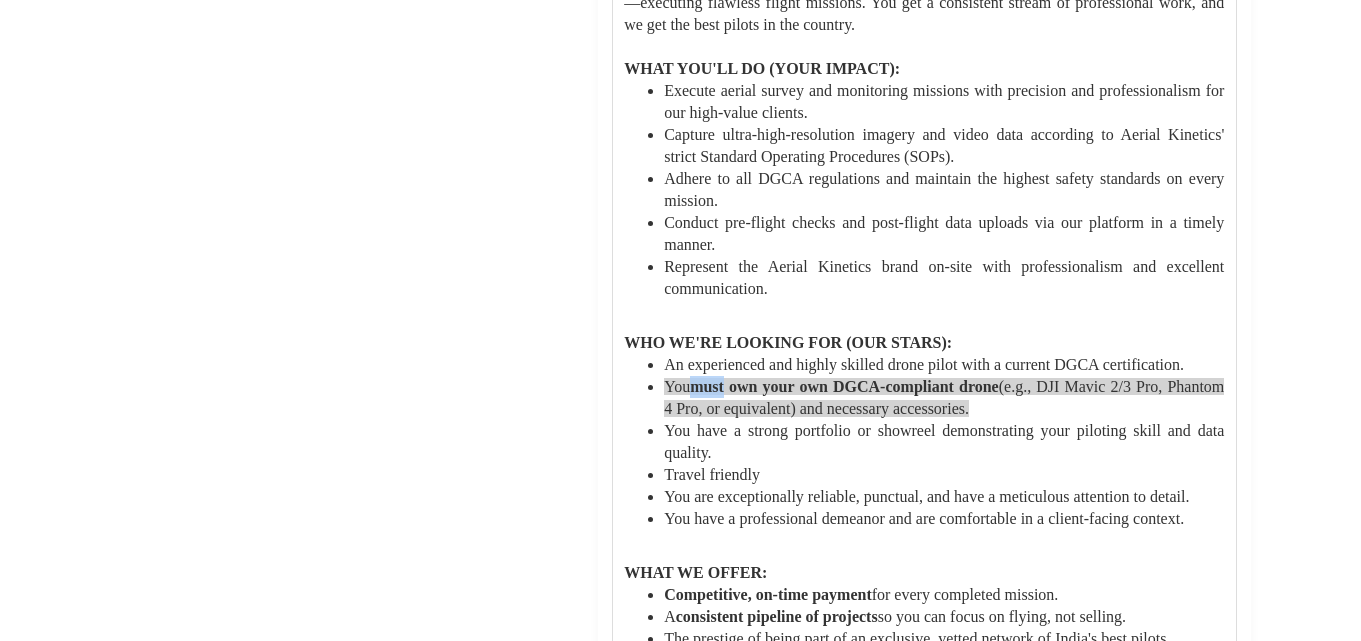 click on "must own your own DGCA-compliant drone" at bounding box center [844, 386] 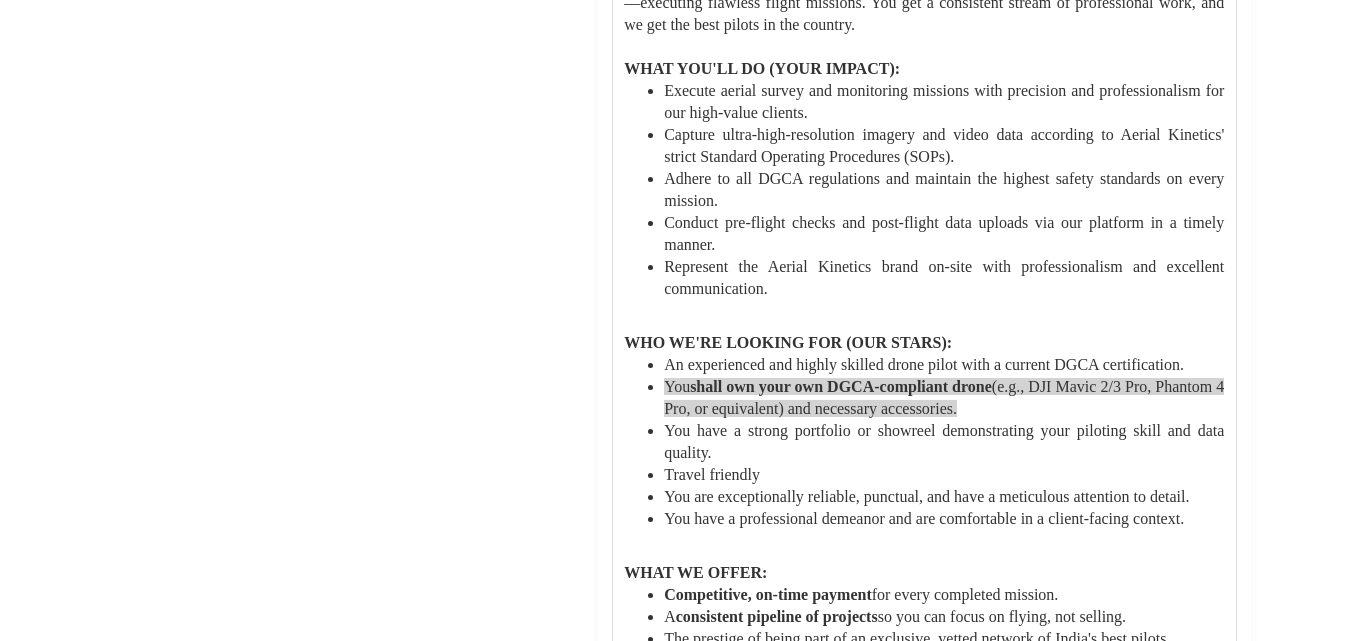 click on "You  shall own your own DGCA-compliant drone  (e.g., DJI
Mavic 2/3 Pro, Phantom 4 Pro, or equivalent) and necessary accessories." at bounding box center (944, 397) 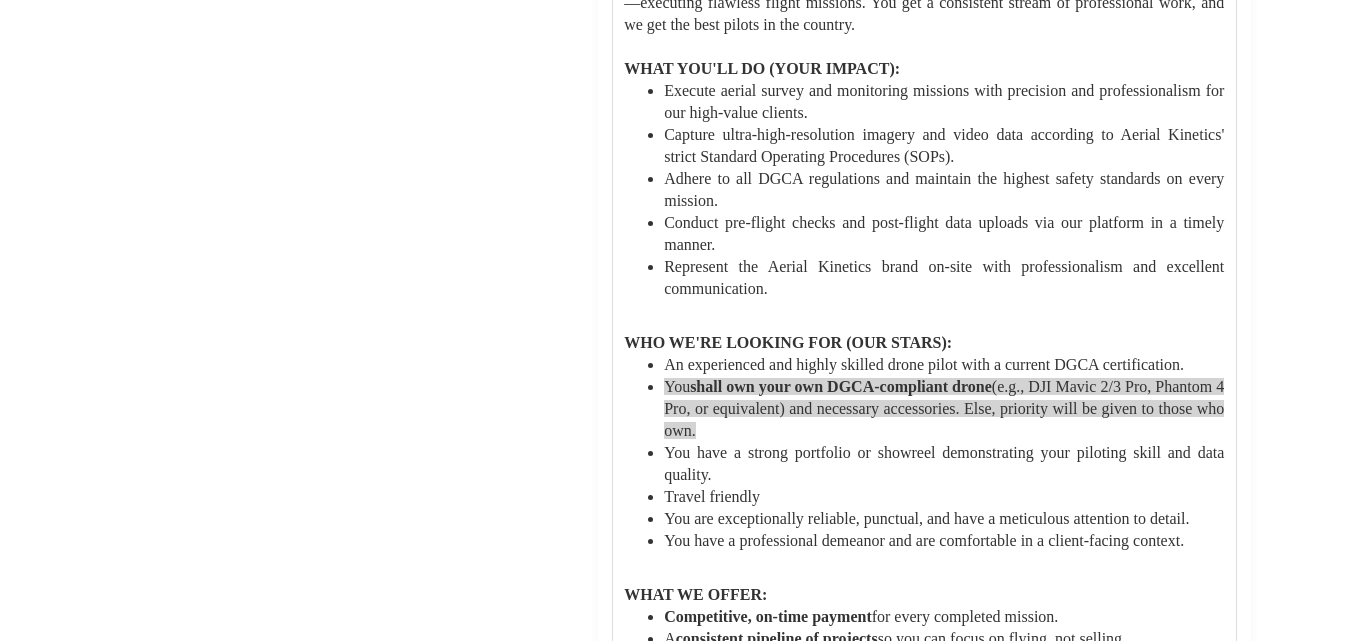 copy on "You  shall own your own DGCA-compliant drone  (e.g., DJI
Mavic 2/3 Pro, Phantom 4 Pro, or equivalent) and necessary accessories. Else, priority will be given to those who own." 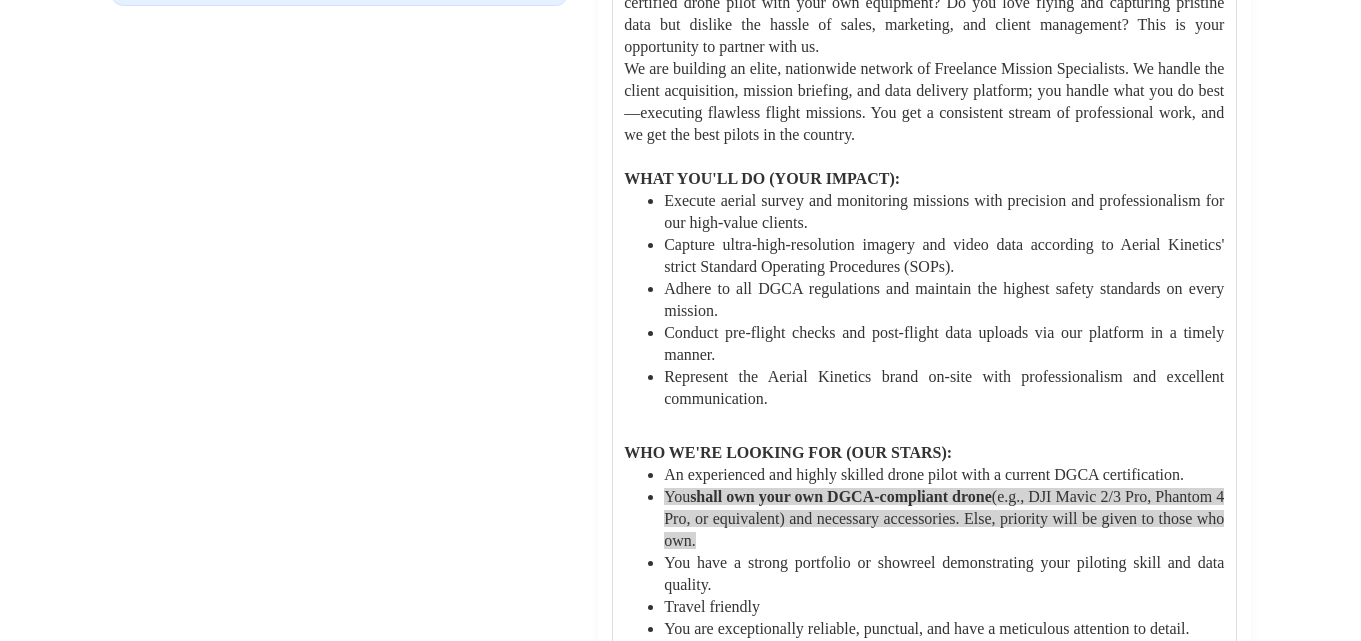 scroll, scrollTop: 1091, scrollLeft: 0, axis: vertical 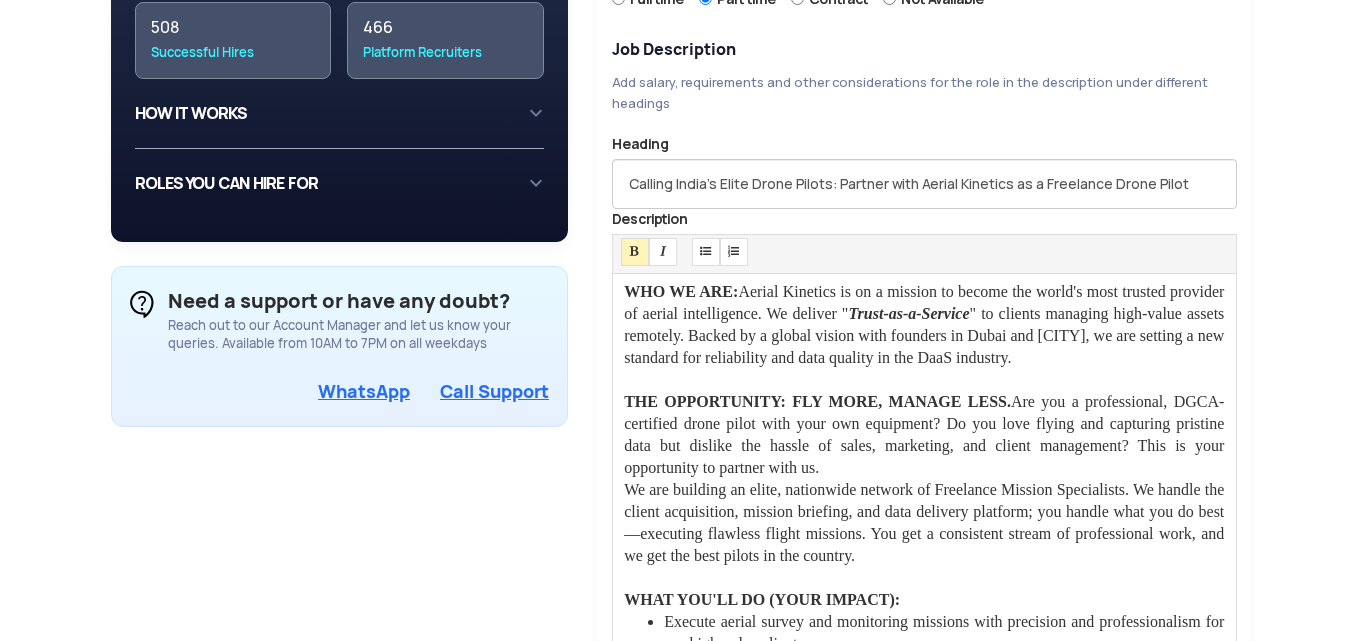 drag, startPoint x: 1047, startPoint y: 363, endPoint x: 558, endPoint y: 286, distance: 495.02524 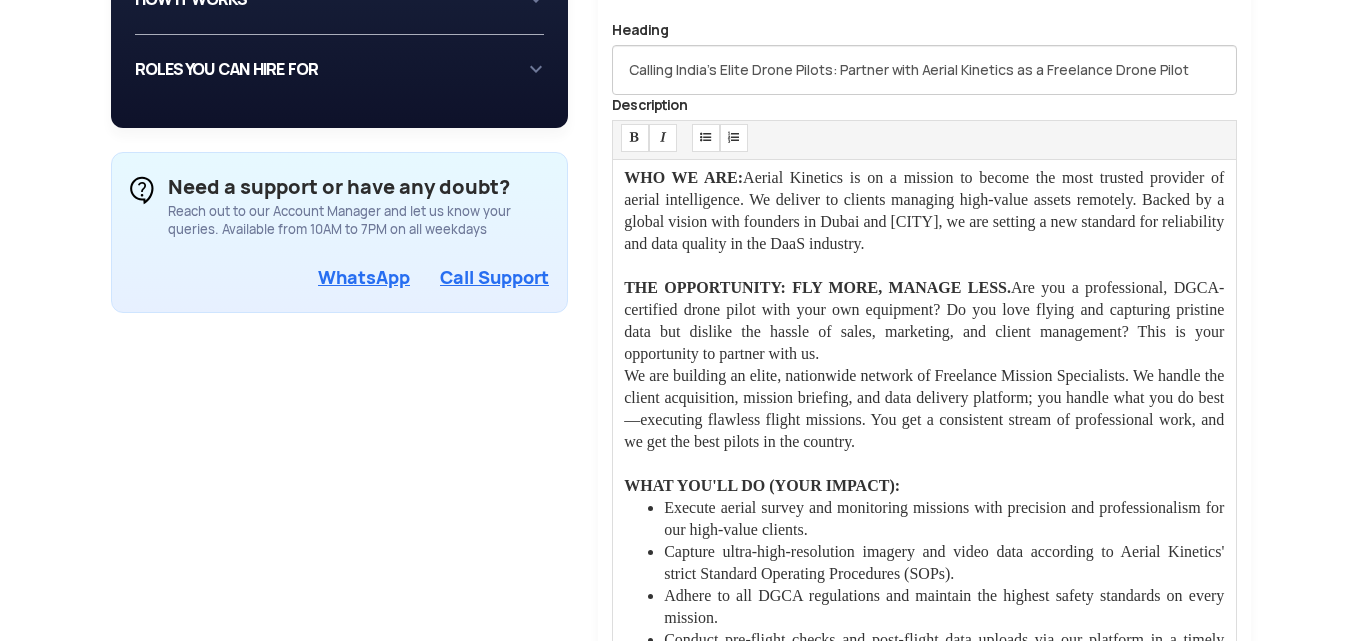 scroll, scrollTop: 939, scrollLeft: 0, axis: vertical 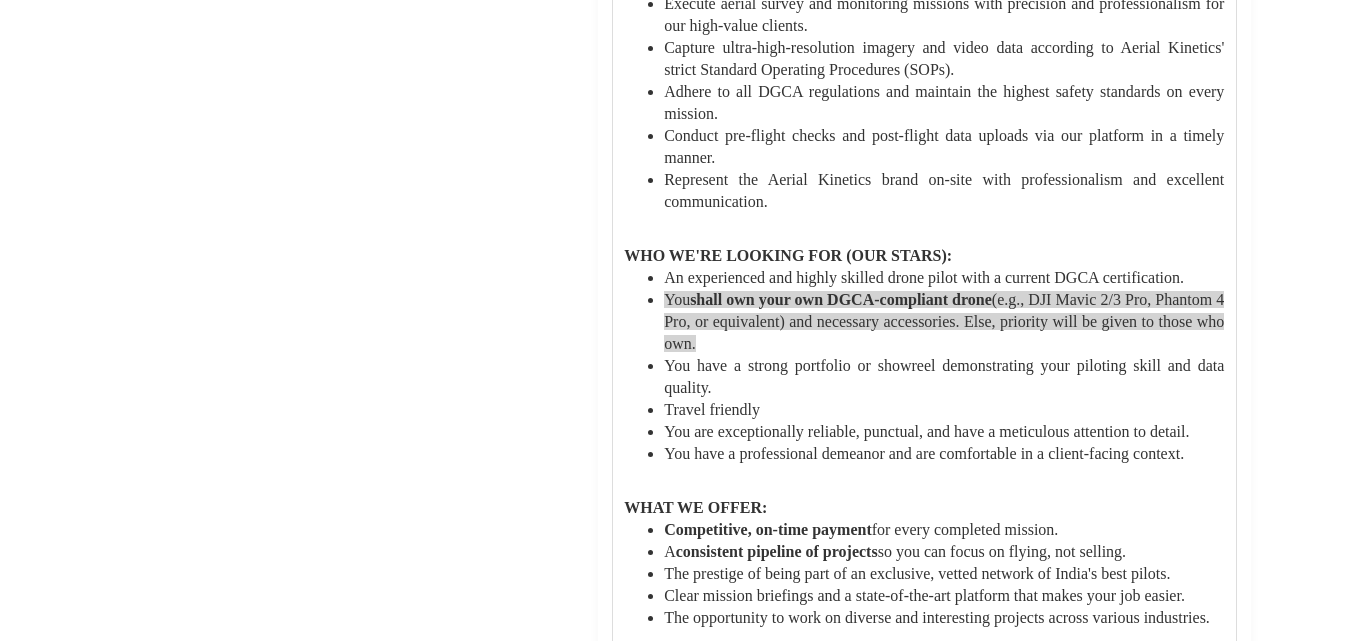 click on "You have a professional
demeanor and are comfortable in a client-facing context." at bounding box center (924, 453) 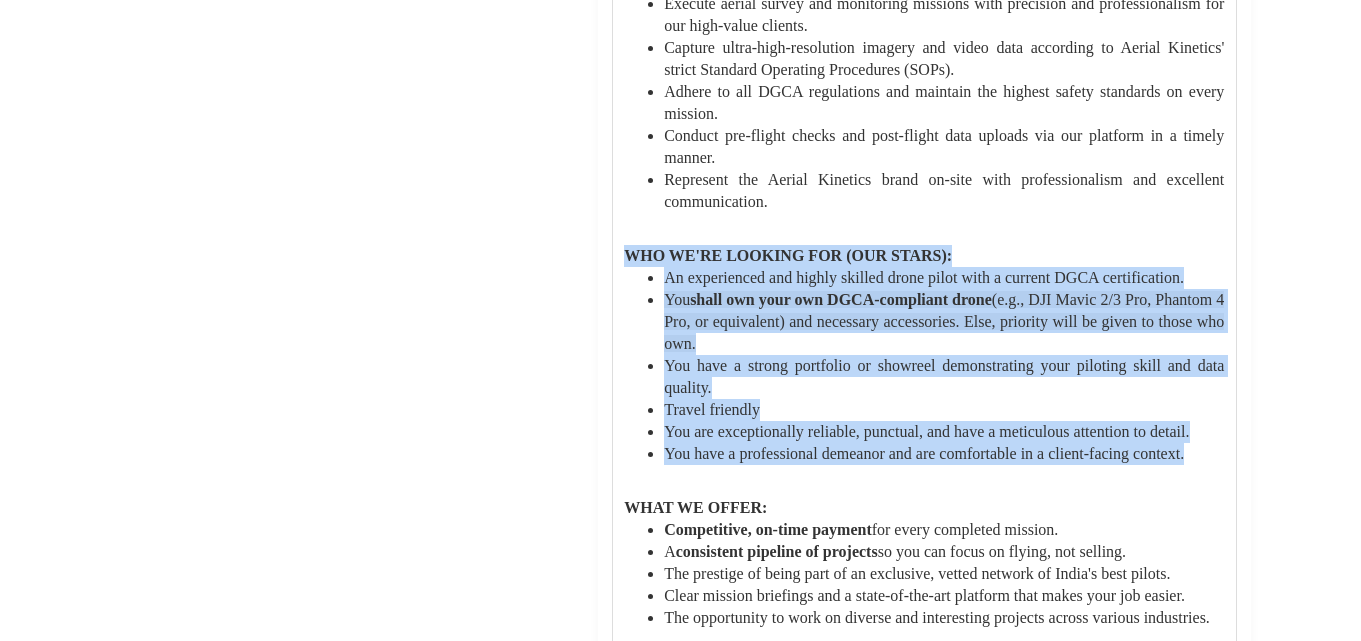 drag, startPoint x: 1189, startPoint y: 457, endPoint x: 592, endPoint y: 261, distance: 628.351 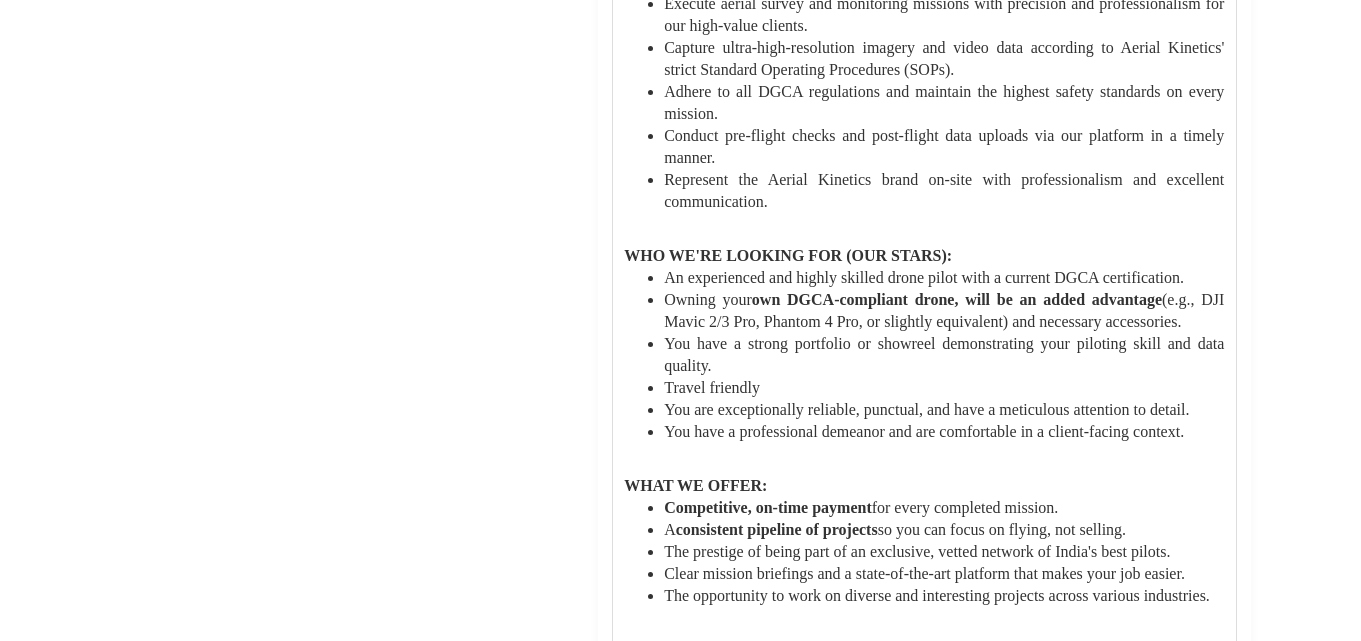 scroll, scrollTop: 1988, scrollLeft: 0, axis: vertical 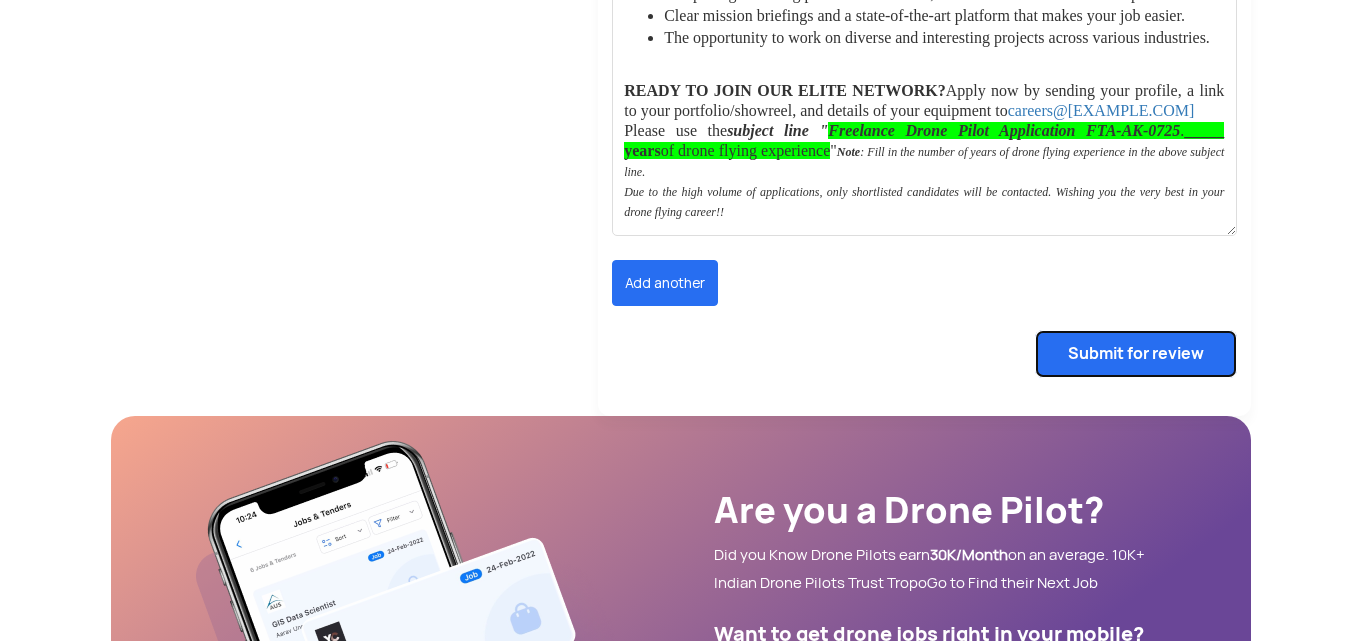 click on "Submit for review" at bounding box center (1136, 354) 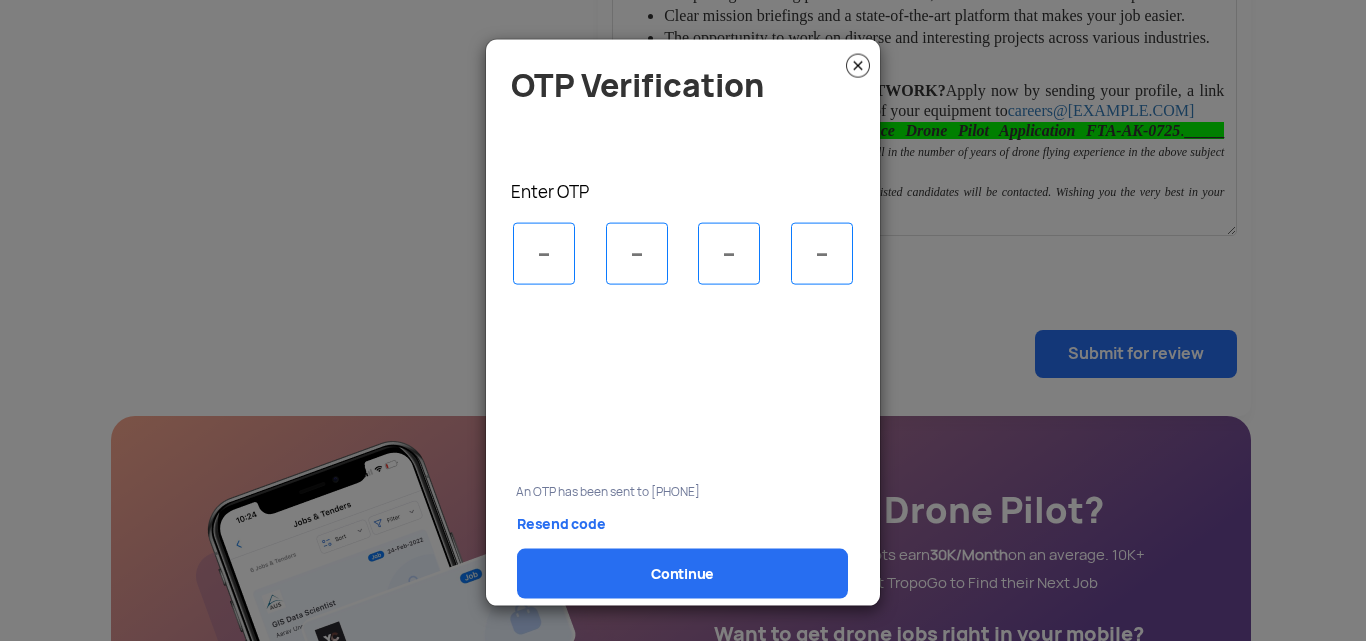 click 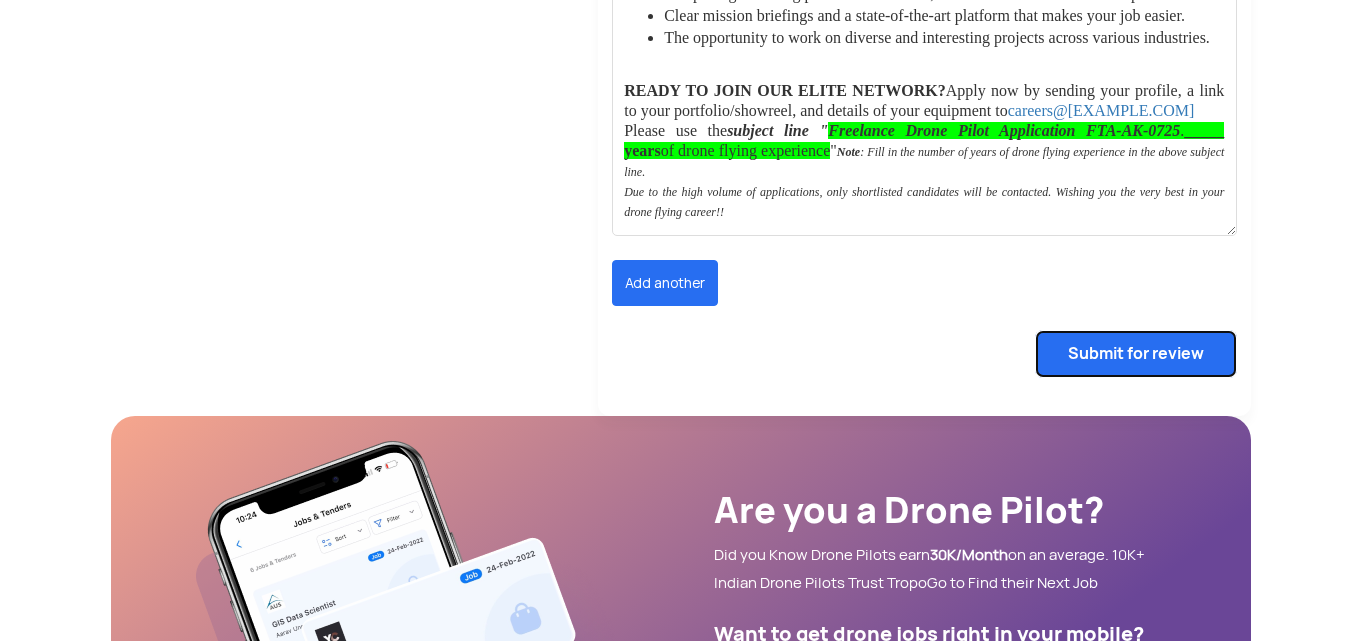 click on "Submit for review" at bounding box center [1136, 354] 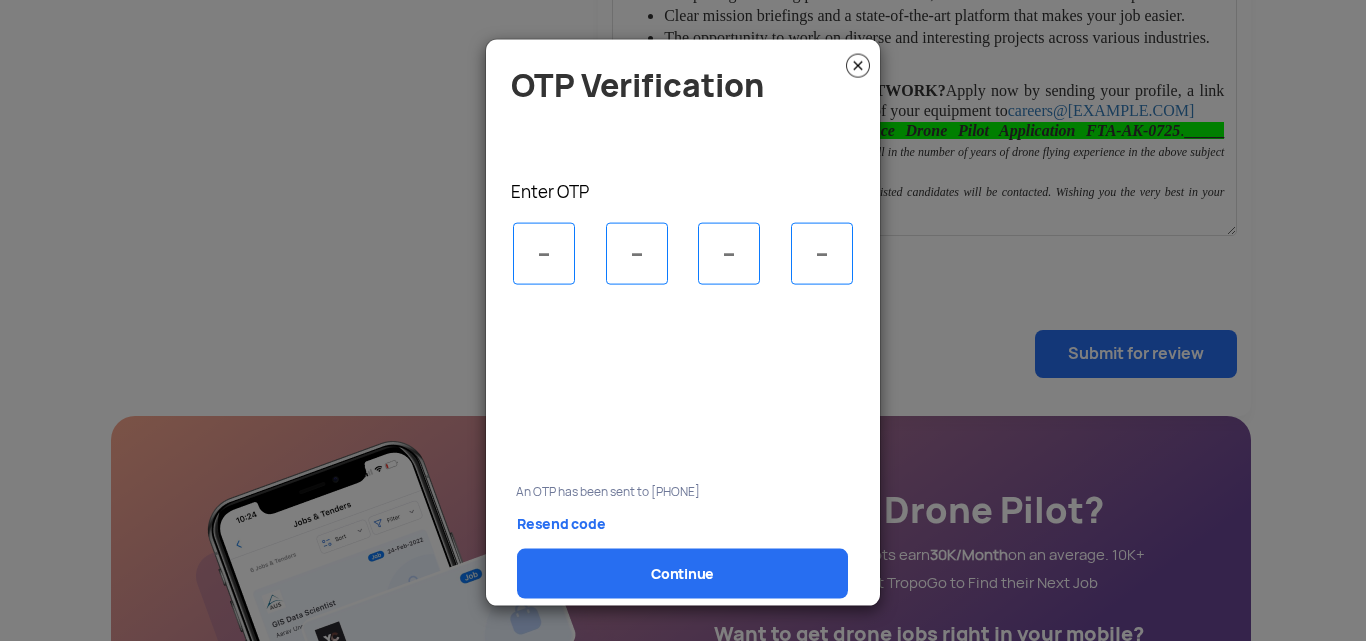 click 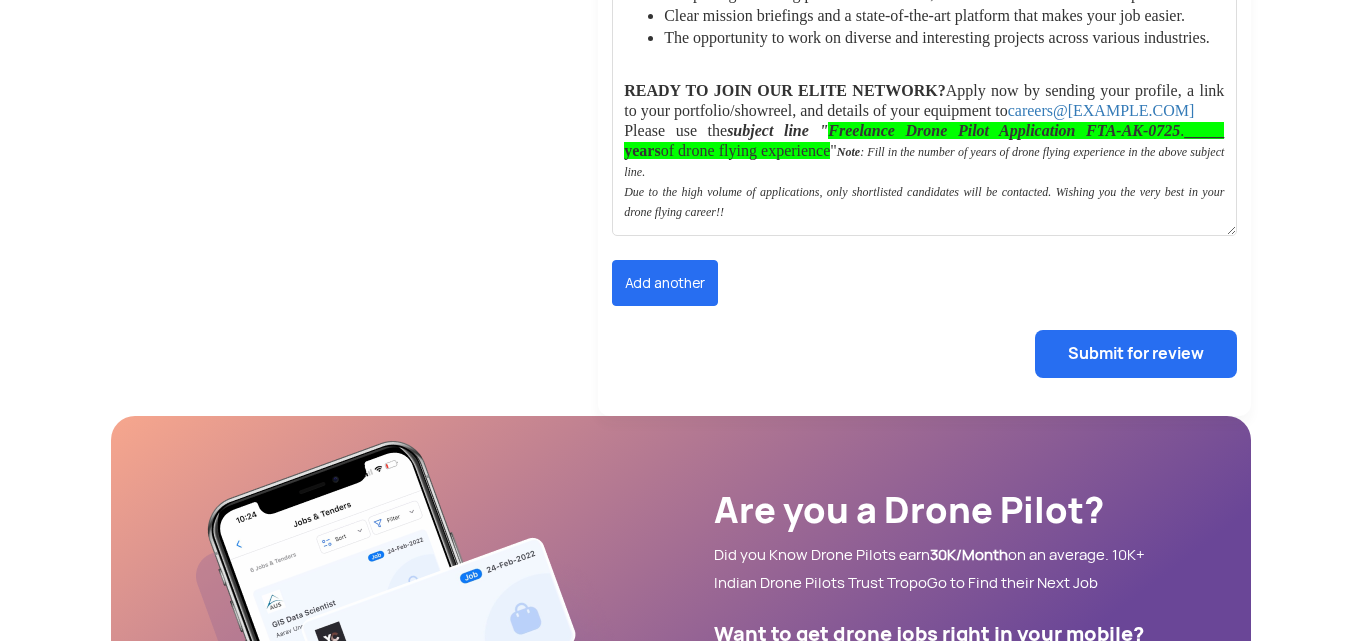 click on "Freelance Drone Pilot Application FTA-AK-0725" at bounding box center (1004, 130) 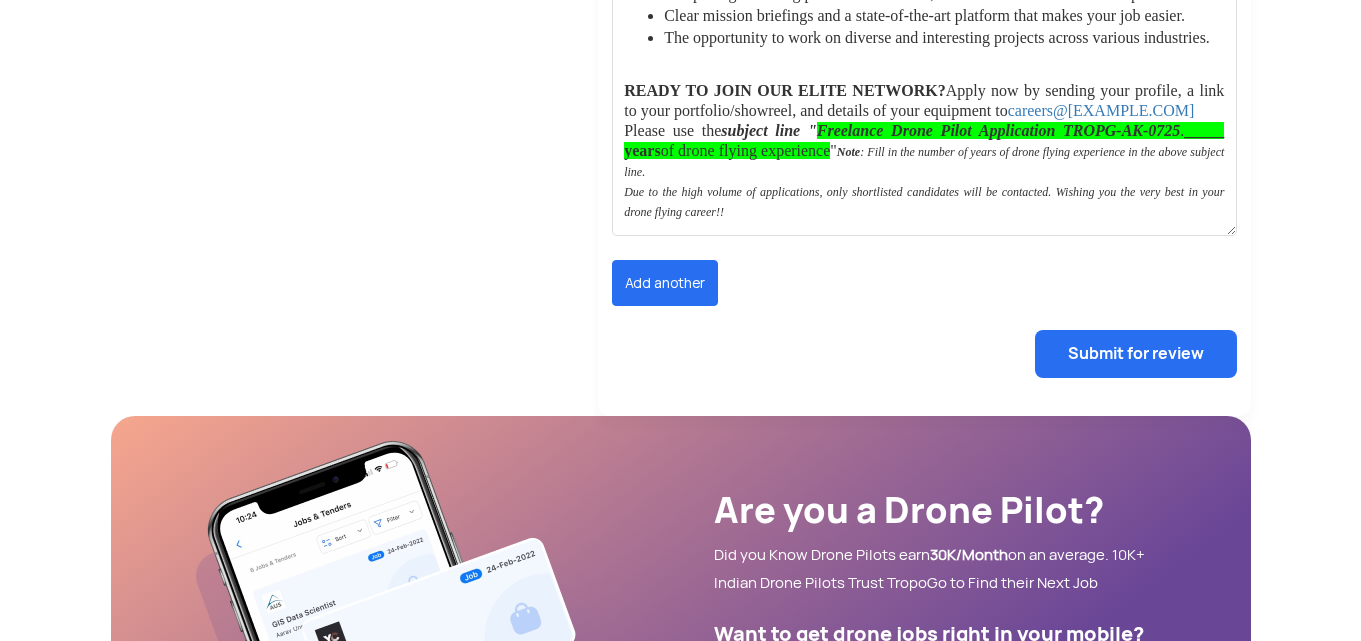 click on "Hire Drone Pilots  Post a Drone Job in India’s Largest Drone Pilot Network.  20060 Pilot Network Count 4253 Pilot Locations 508 Successful Hires 466 Platform Recruiters  HOW IT WORKS  1  Create an account on TropooGo with your work email or phone number  2 Fill in the details regarding the job opening 3  Our team will review your job details and would push it to the job section in the TropoGo app.  4  Receive CVs directly to your dropbox, google drive or email id.   ROLES YOU CAN HIRE FOR   Currently, you can hire for the follwing roles on TropoGo’s platform:   Drone Pilots/Agri Drone Pilots   Drone Technicians   GIS Specialists  UAV Hardware/Software Engineers   Need a support or have any doubt?   Reach out to our Account Manager and let us know your queries. Available from 10AM to 7PM on all weekdays  WhatsApp Call Support Employer Details Company Logo (56x56)  * Company Name * Can not be changed later Aerial Kinetics Job Location * Use comma for multiple locaitons  Your Email *  Phone * [PHONE] * *" at bounding box center [680, -466] 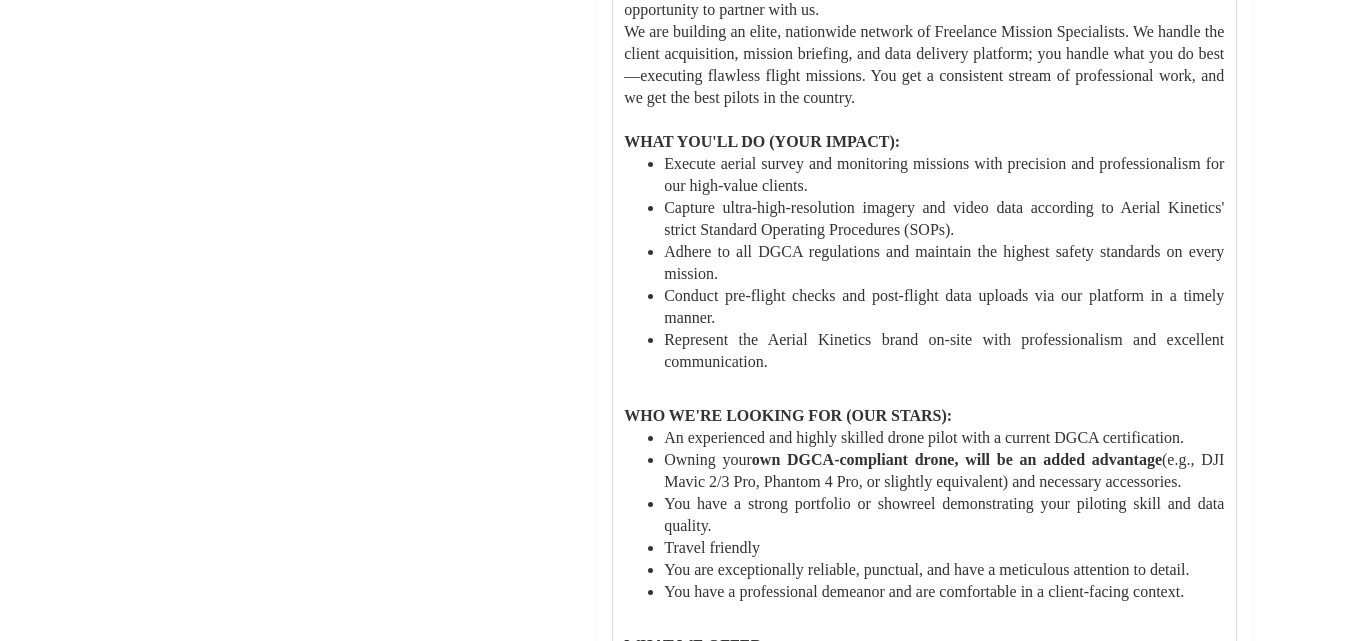 scroll, scrollTop: 1085, scrollLeft: 0, axis: vertical 